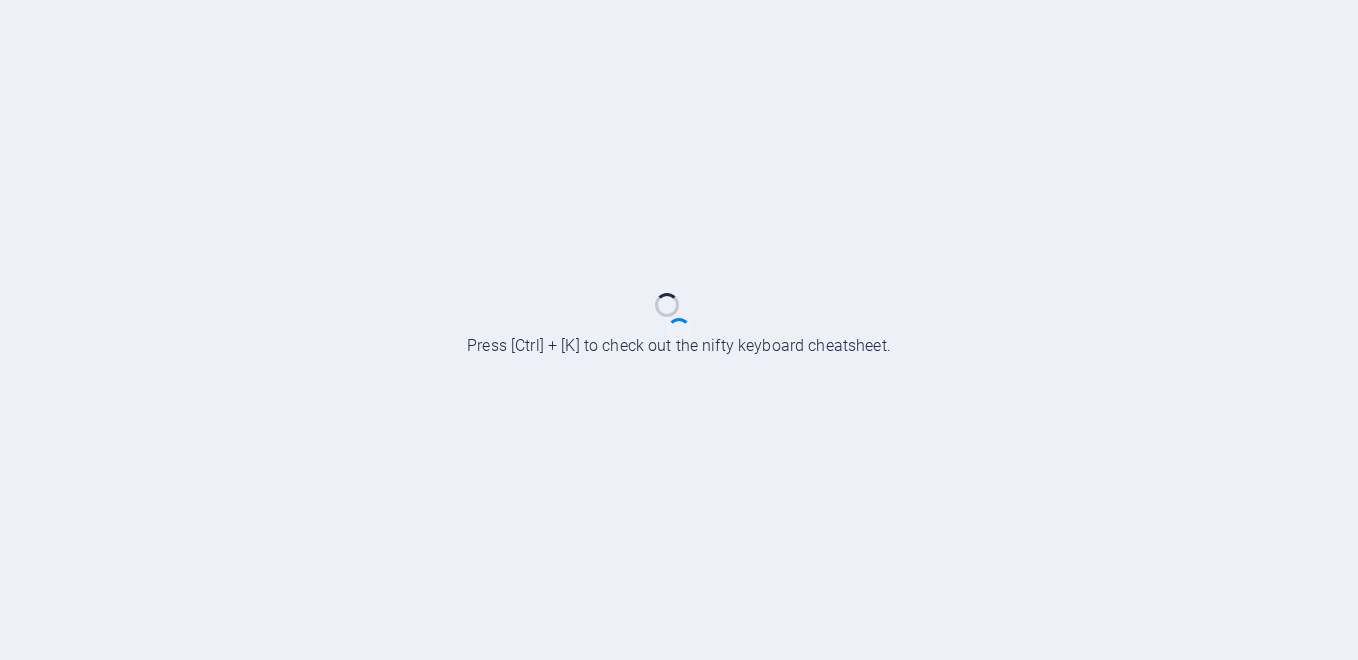 scroll, scrollTop: 0, scrollLeft: 0, axis: both 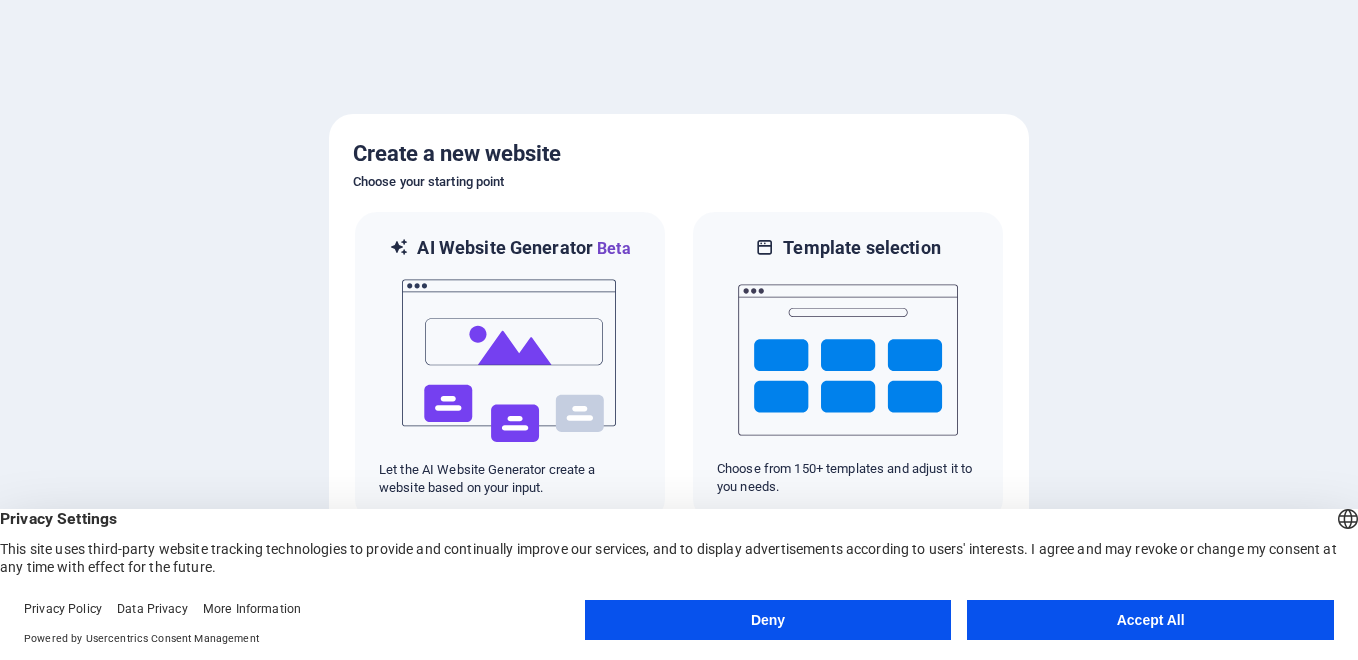 click on "Accept All" at bounding box center [1150, 620] 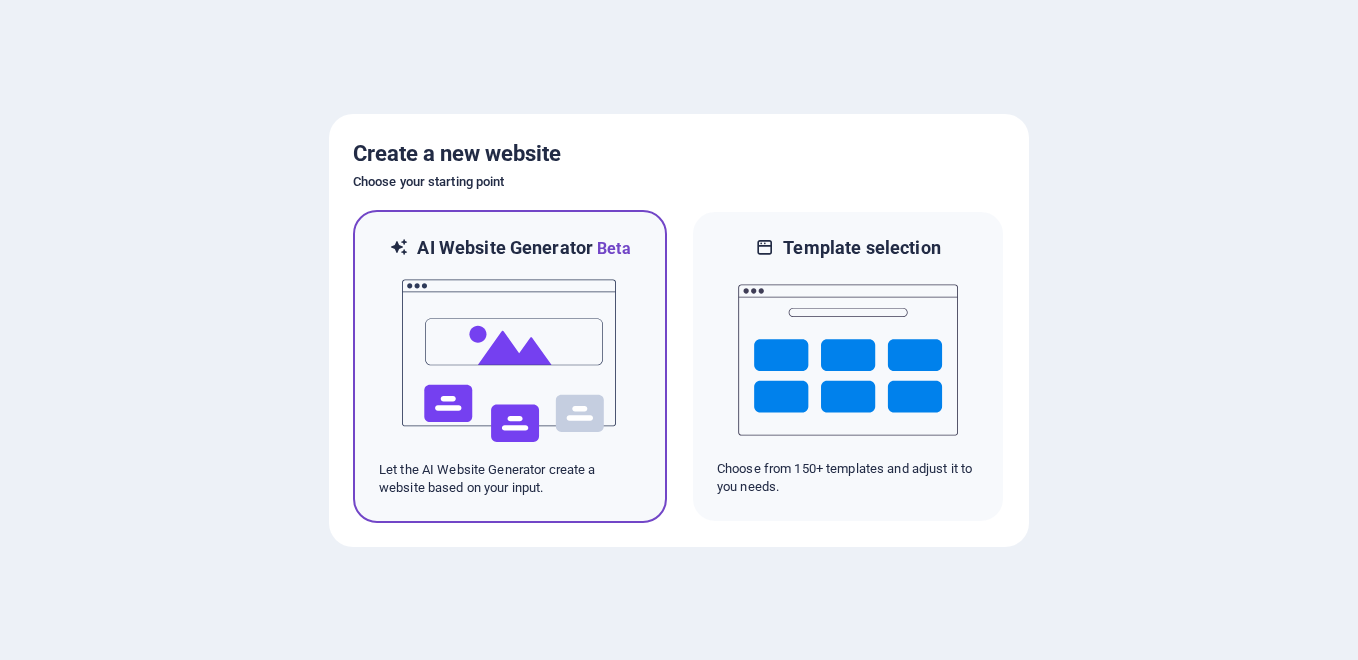 click at bounding box center (510, 361) 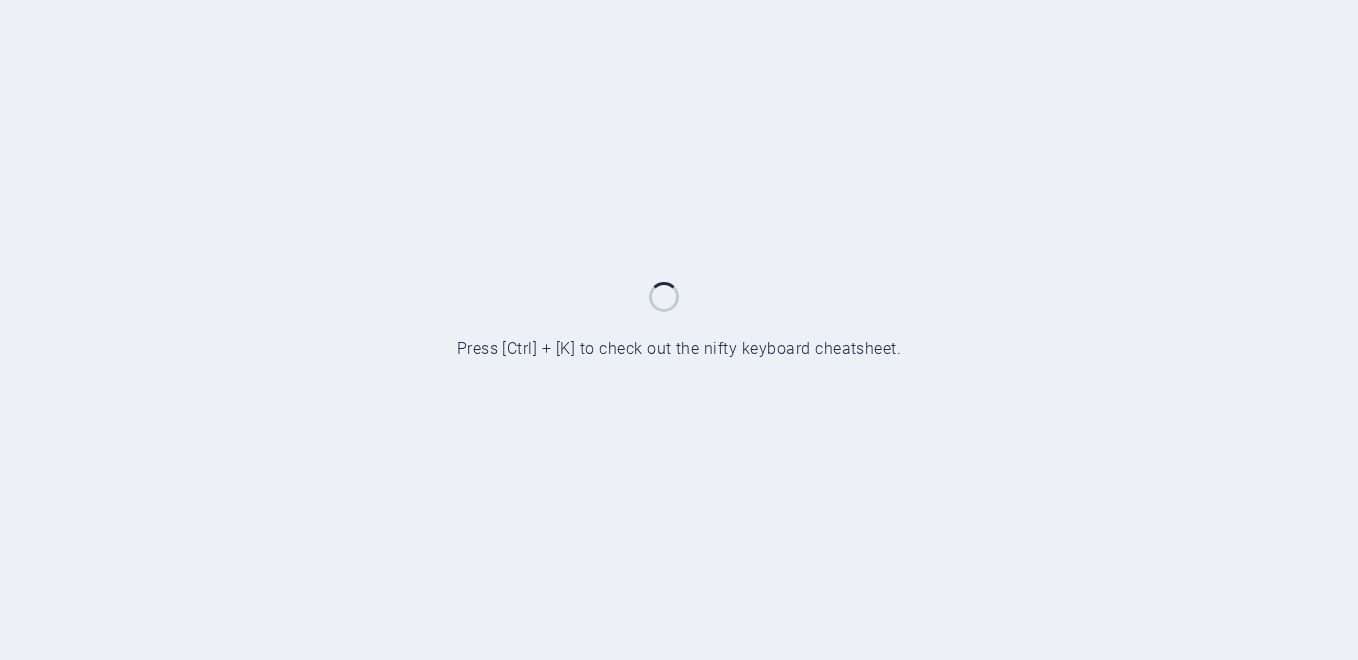 scroll, scrollTop: 0, scrollLeft: 0, axis: both 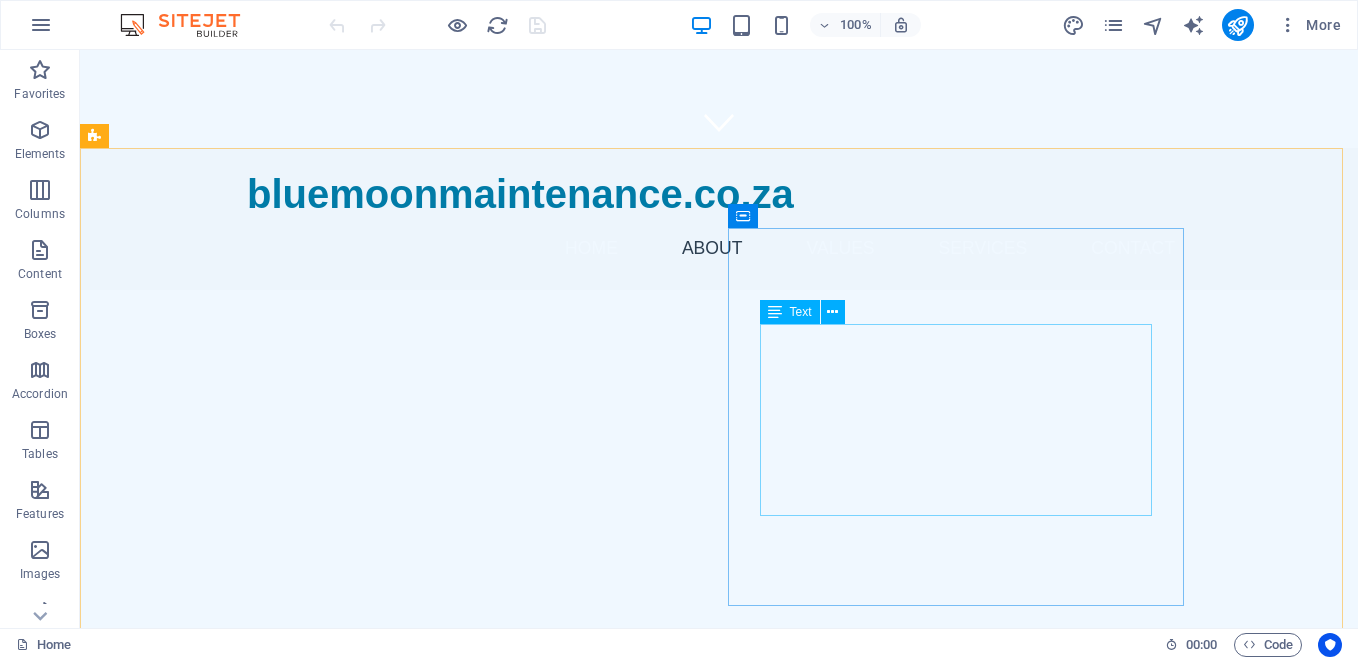 click on "Text" at bounding box center (801, 312) 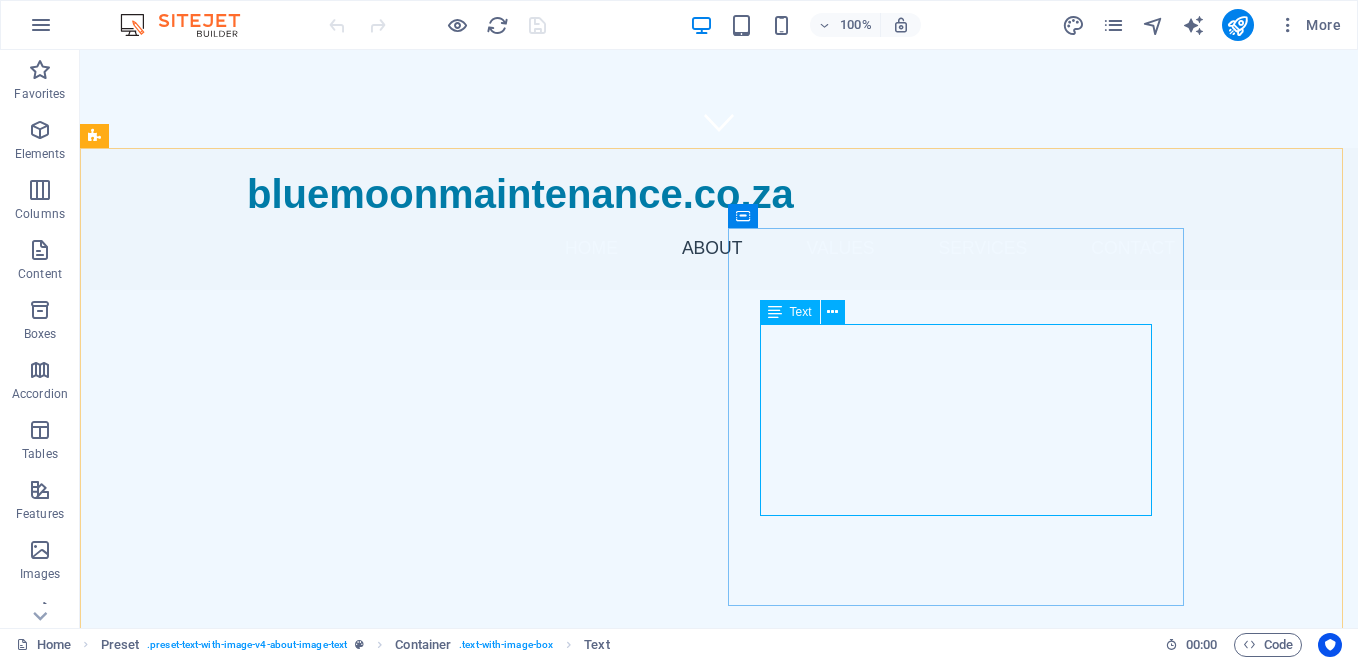 click at bounding box center [775, 312] 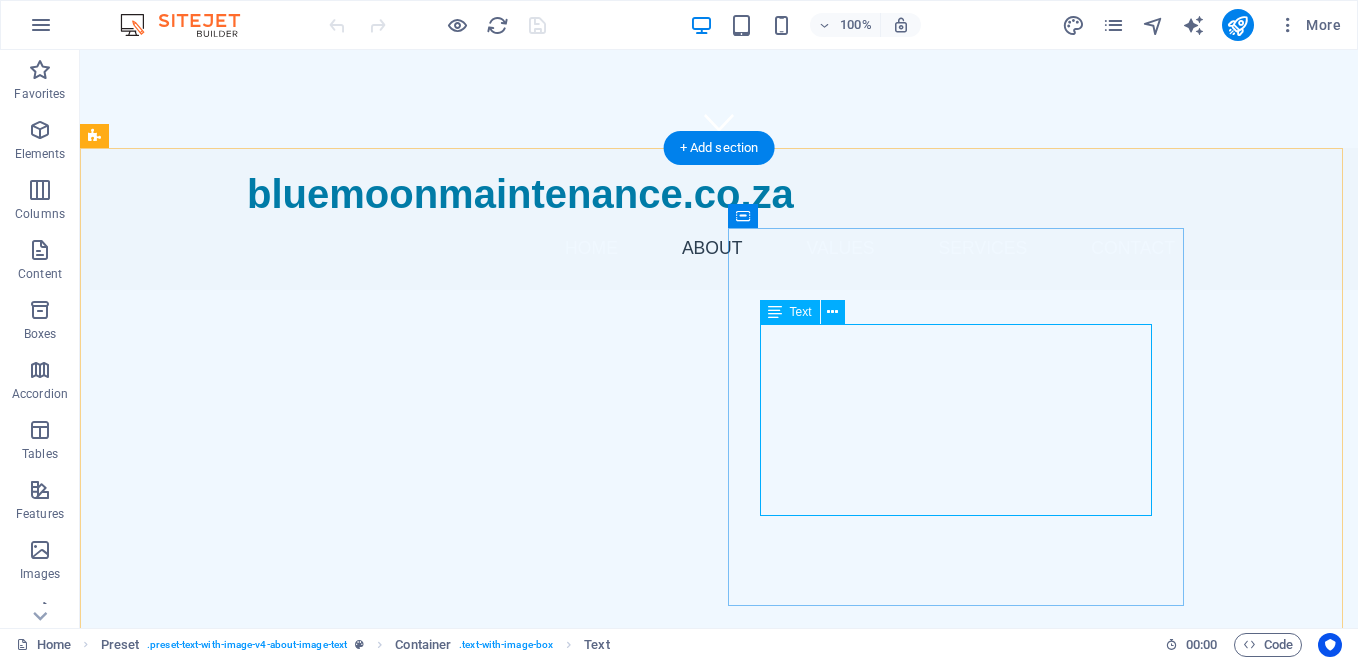 click on "At Blue Moon Maintenance, we specialize in swimming pool installations, repairs, and maintenance as well as general home improvements to help you achieve your dream home. Our dedicated team boasts years of experience and a passion for customer satisfaction, ensuring that every project is completed to the highest standard. Whether it's a new pool installation or a minor home repair, we are here to serve you!" at bounding box center [568, 1392] 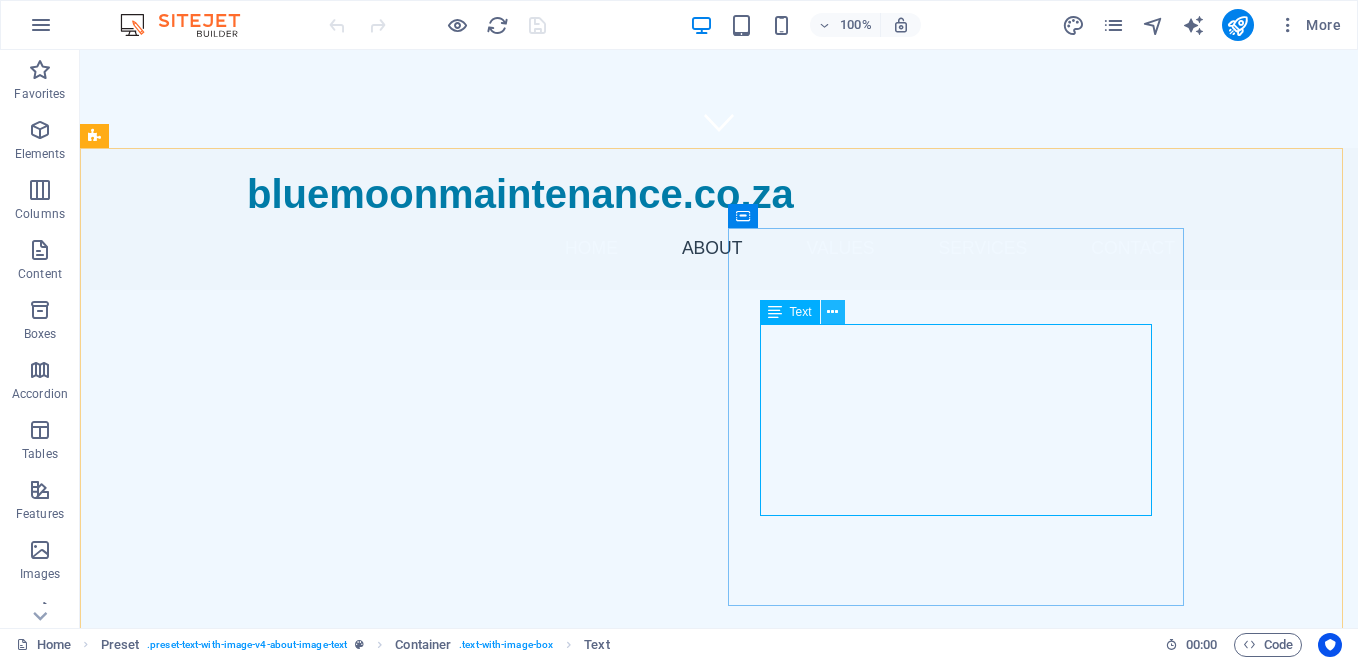 click at bounding box center (832, 312) 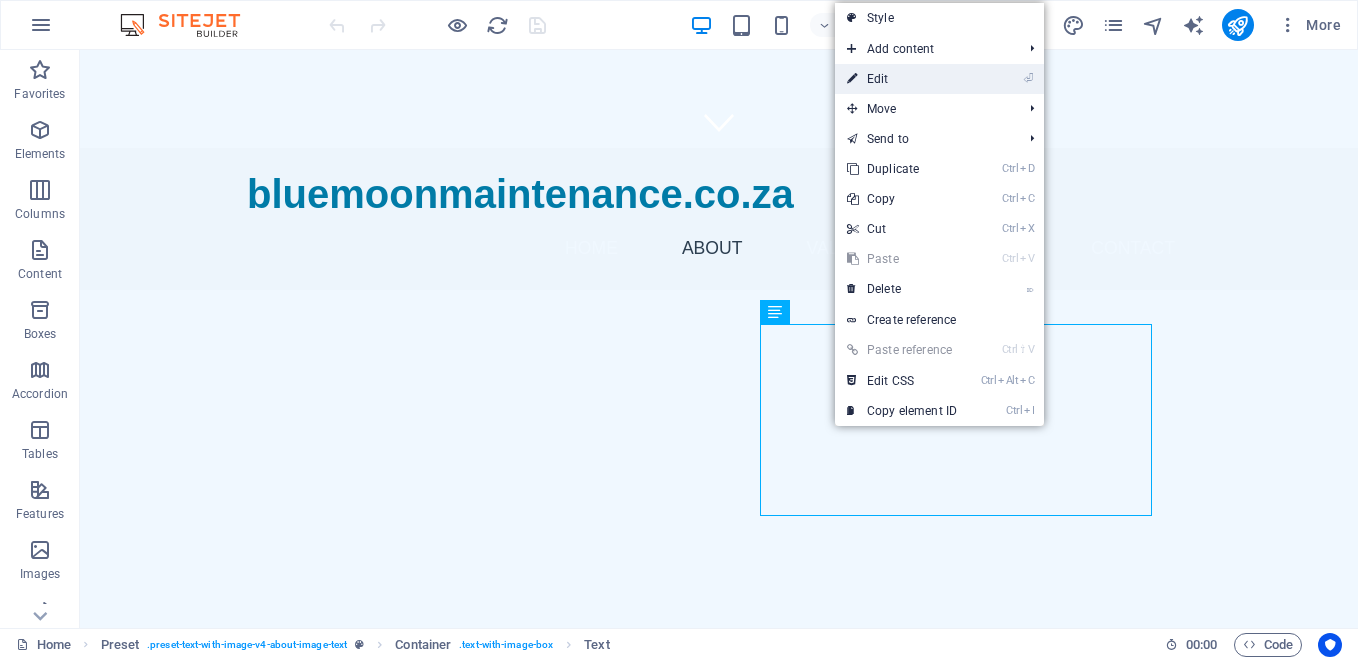 click on "⏎  Edit" at bounding box center (902, 79) 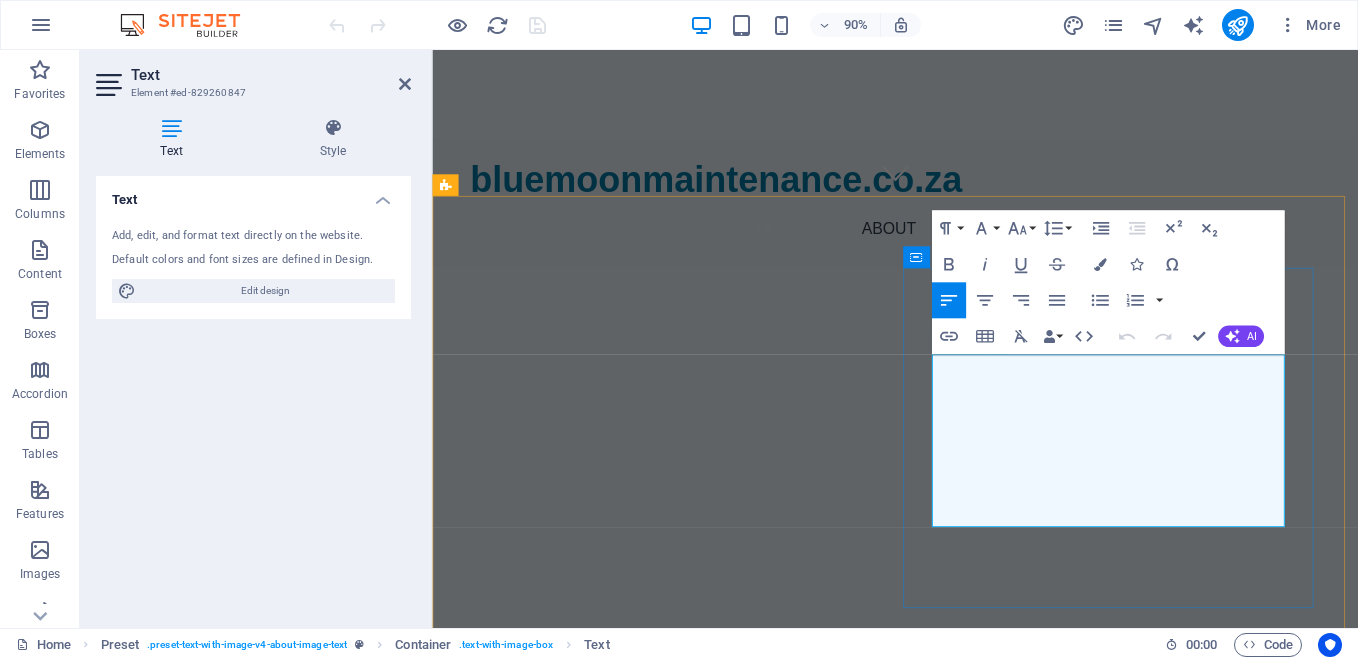 click on "At Blue Moon Maintenance, we specialize in swimming pool installations, repairs, and maintenance as well as general home improvements to help you achieve your dream home. Our dedicated team boasts years of experience and a passion for customer satisfaction, ensuring that every project is completed to the highest standard. Whether it's a new pool installation or a minor home repair, we are here to serve you!" at bounding box center [920, 1392] 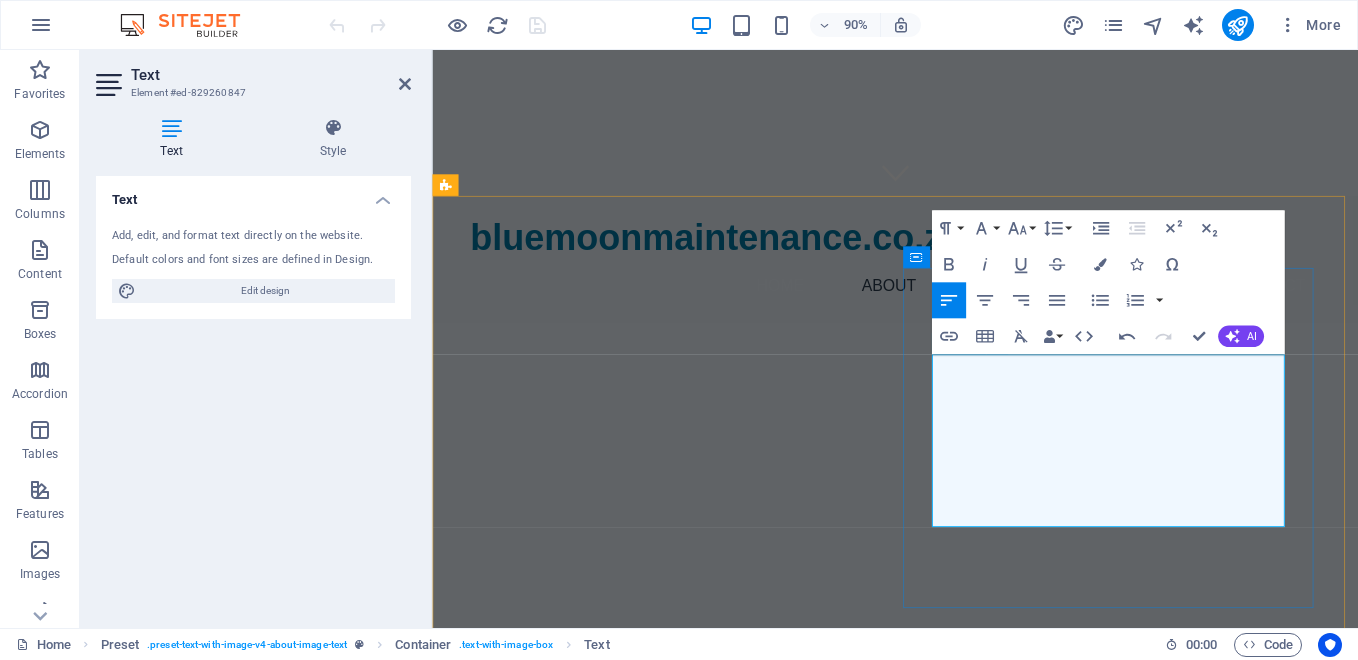 type 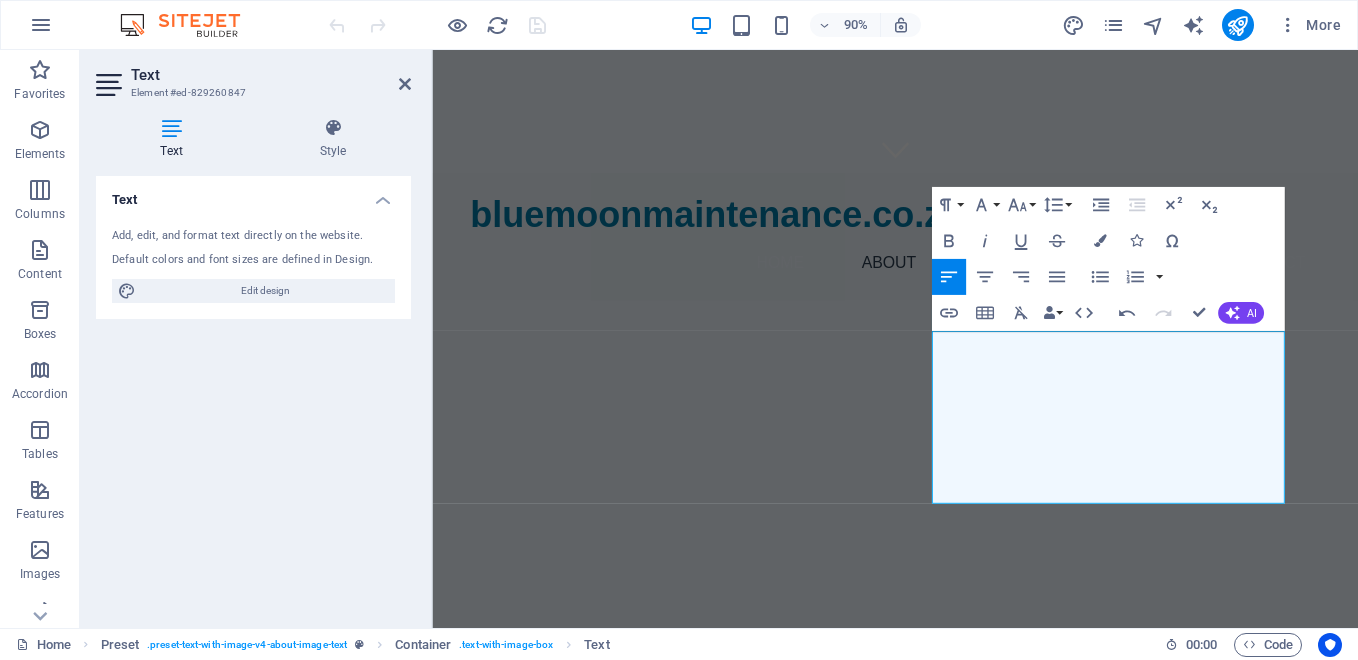 scroll, scrollTop: 520, scrollLeft: 0, axis: vertical 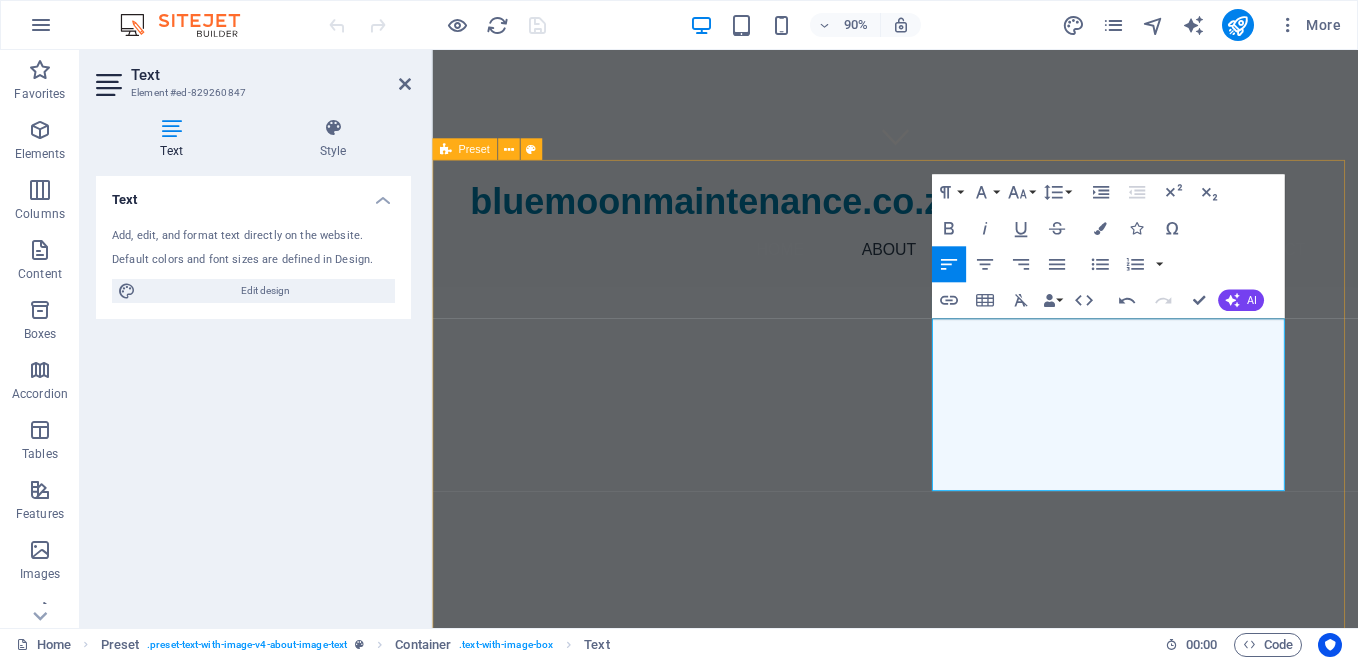 click on "About Us At Blue Moon Maintenance, we specialize in swimming pool installations, repairs, and maintenance as well as general home improvements to help you achieve your dream home. Our dedicated team boasts years of experience and a passion for customer satisfaction, ensuring that every project is completed to the highest standard. Whether it's a new pool installation or a minor home repair, we are here to serve you! Learn More" at bounding box center [946, 1145] 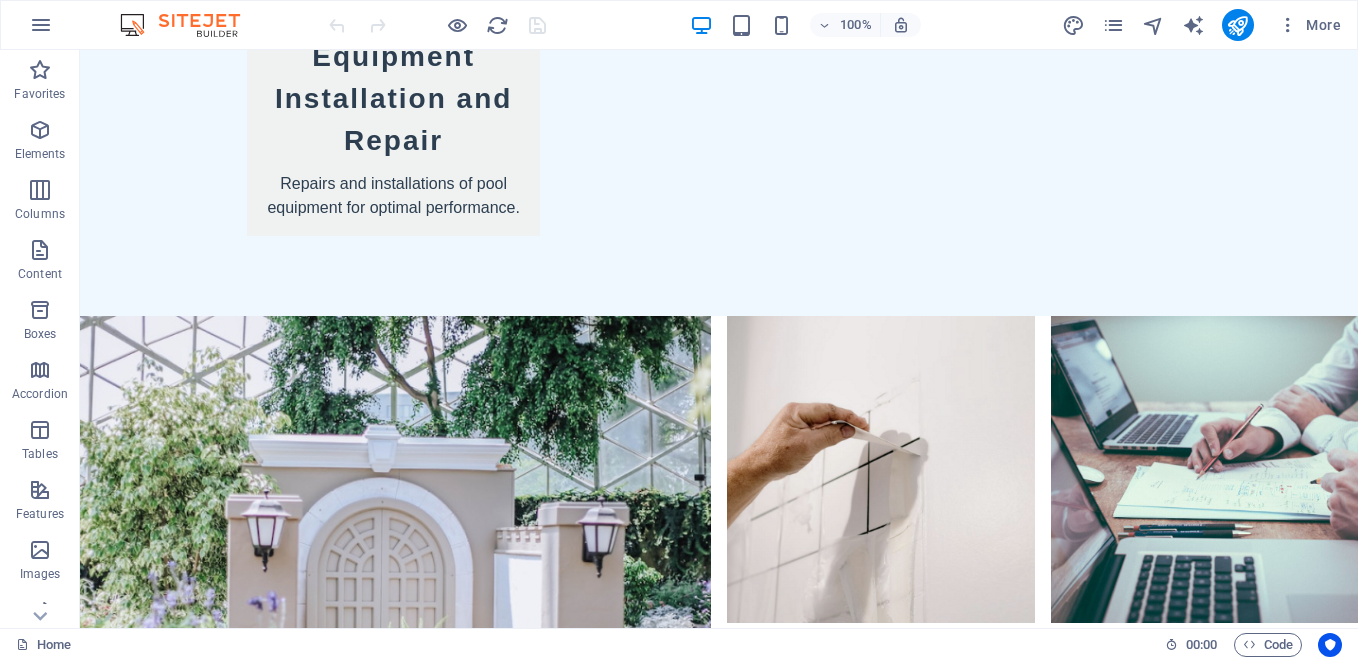 scroll, scrollTop: 4710, scrollLeft: 0, axis: vertical 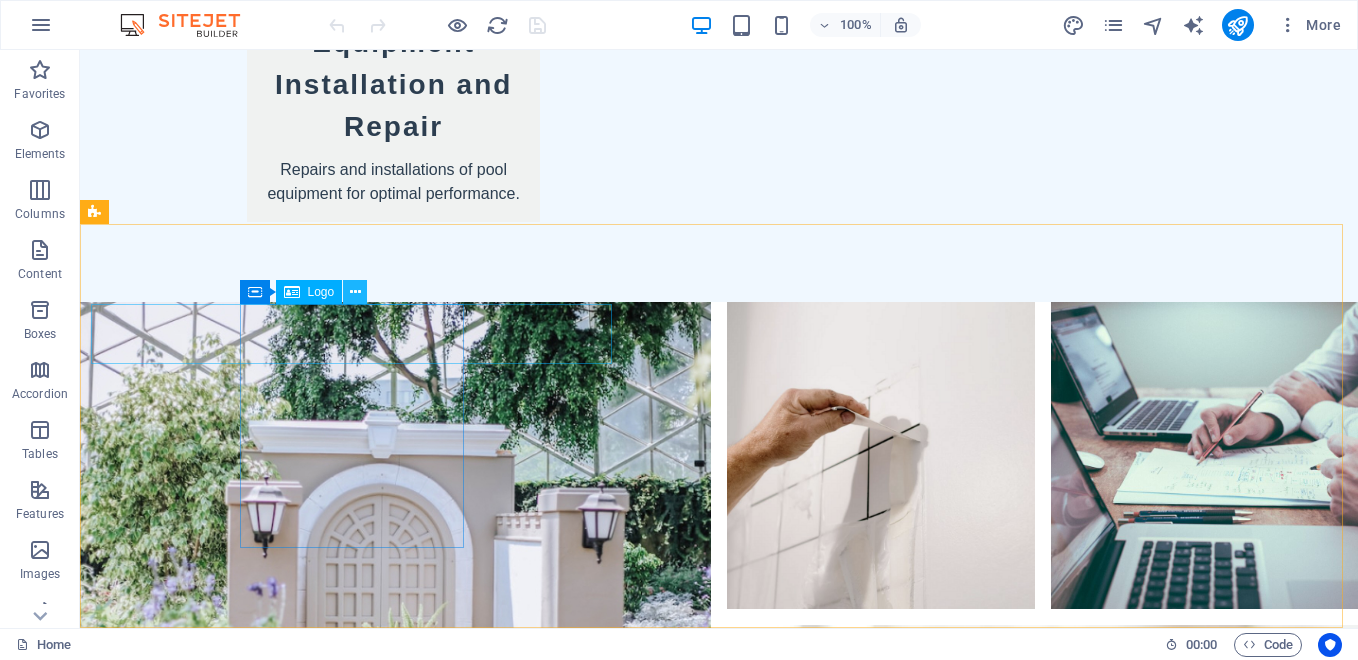 click at bounding box center [355, 292] 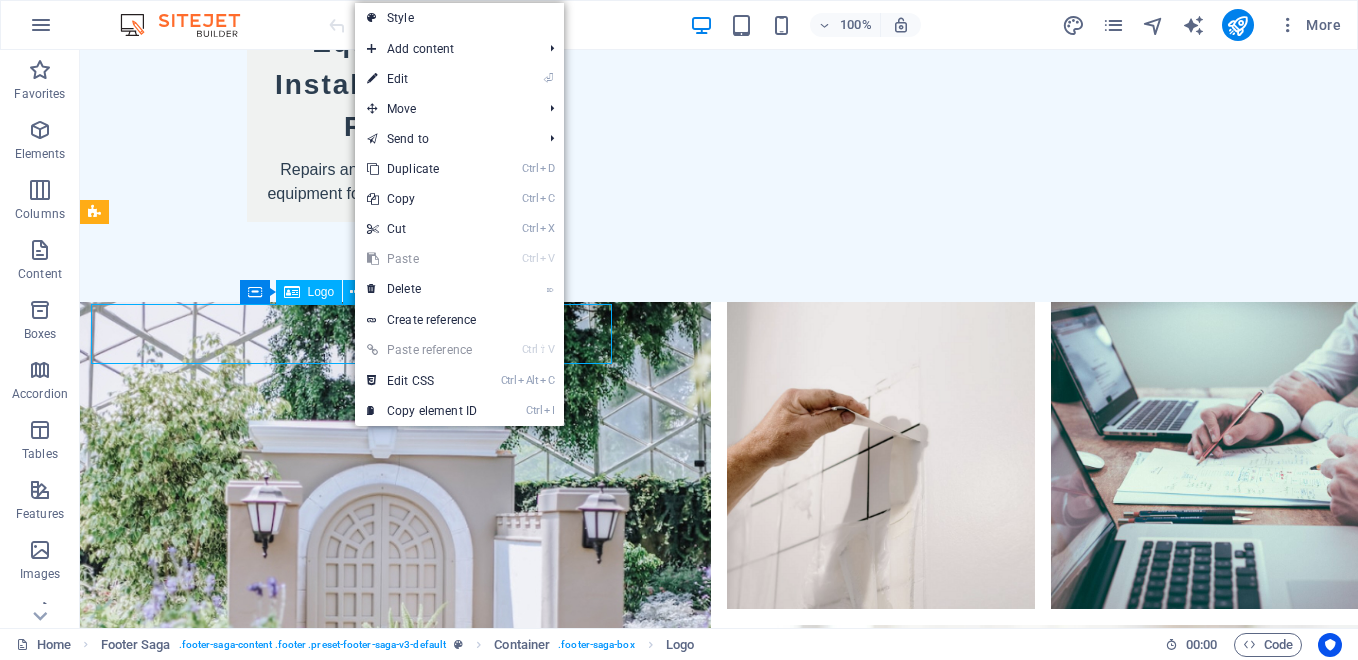 click on "Logo" at bounding box center (321, 292) 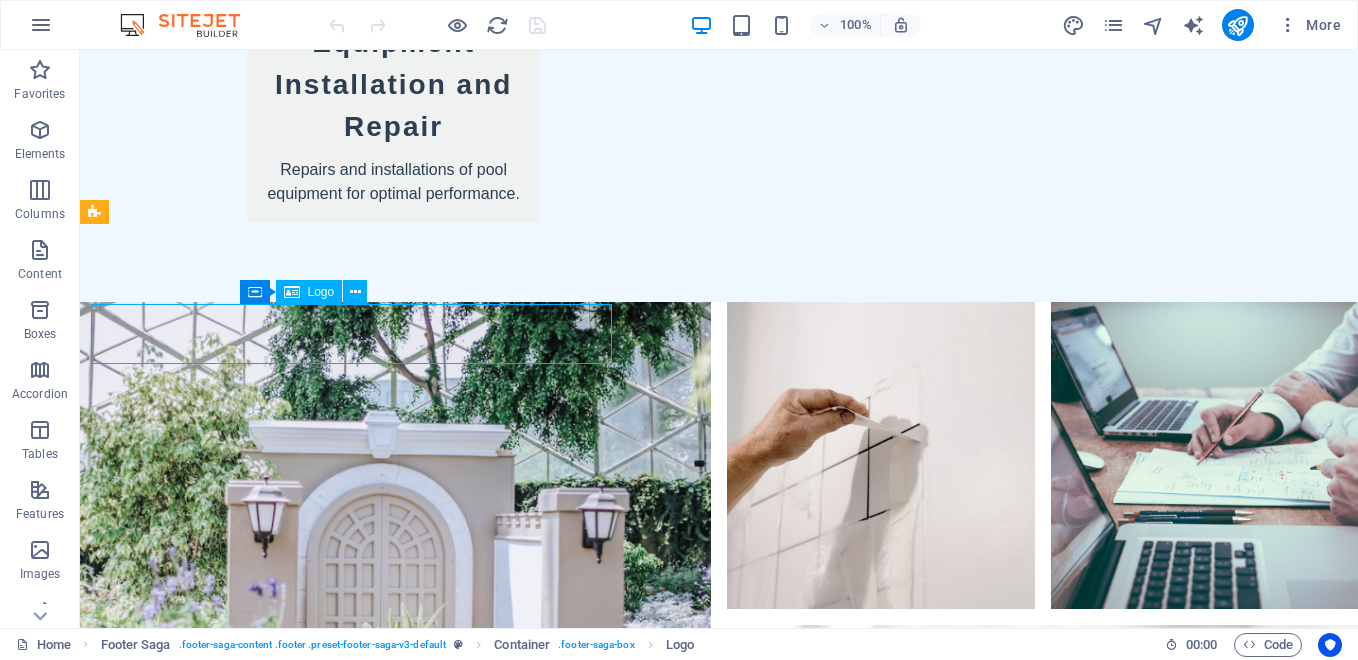 click on "Logo" at bounding box center [321, 292] 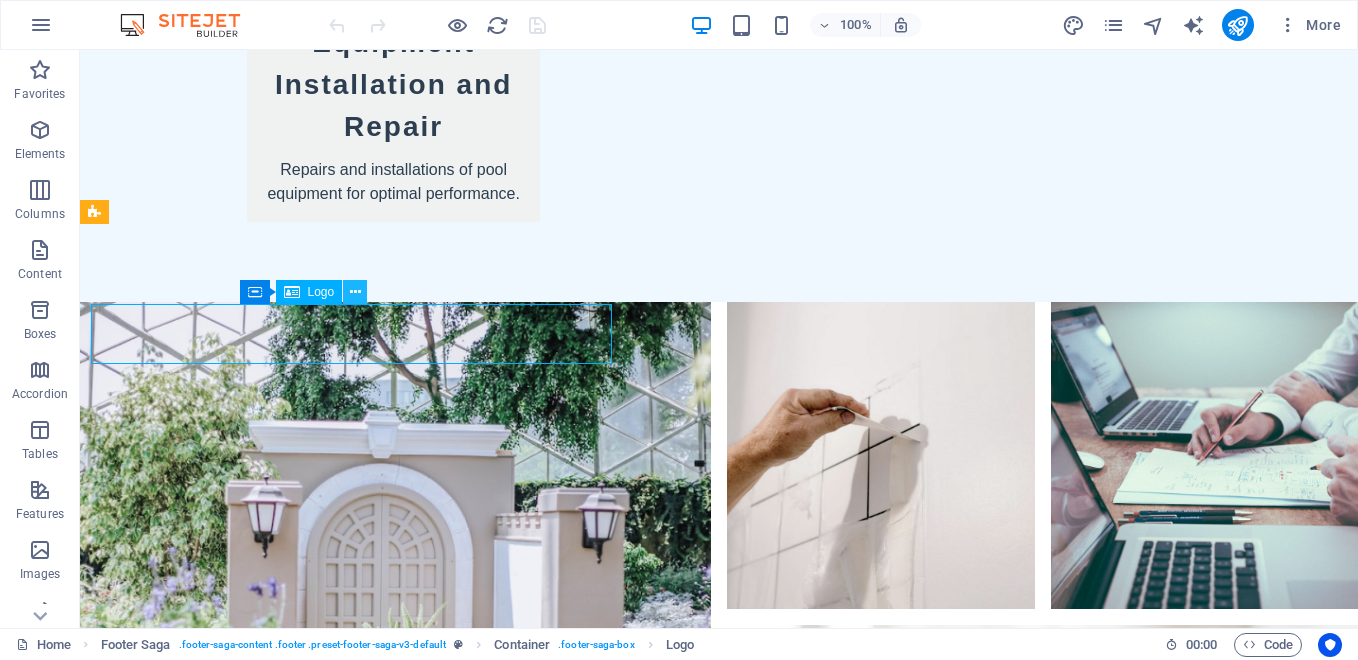 click at bounding box center (355, 292) 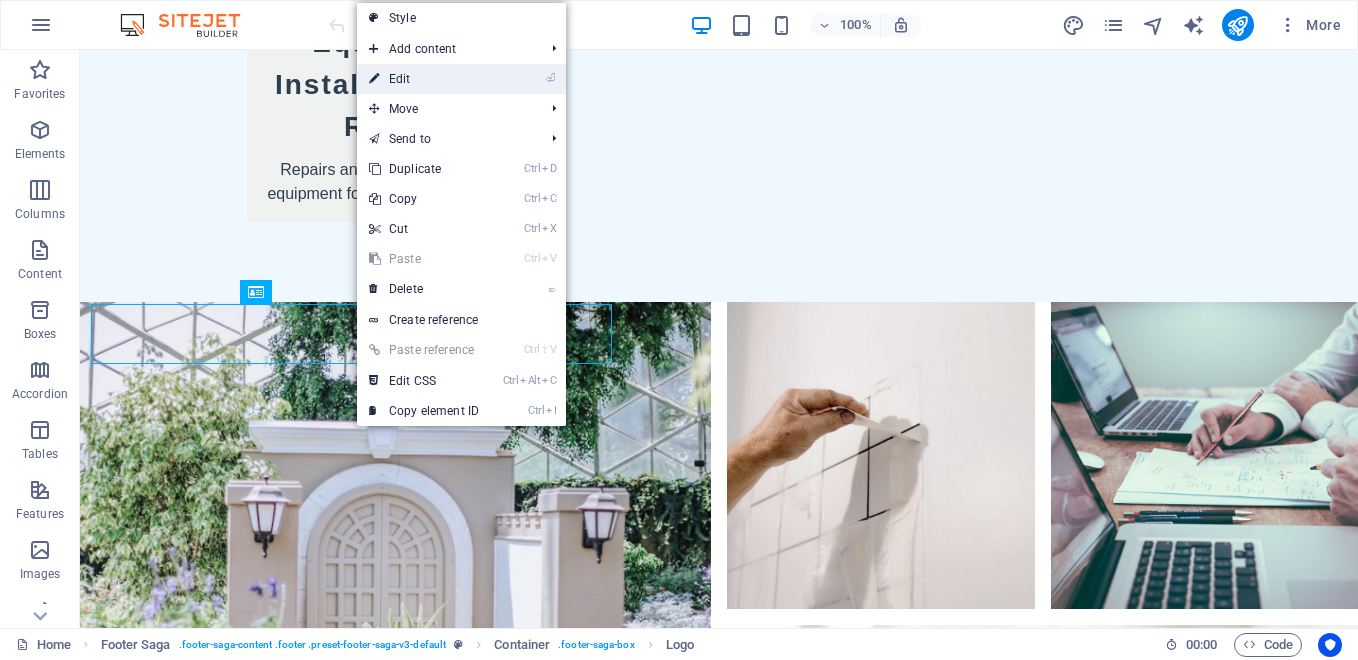 click on "⏎  Edit" at bounding box center [424, 79] 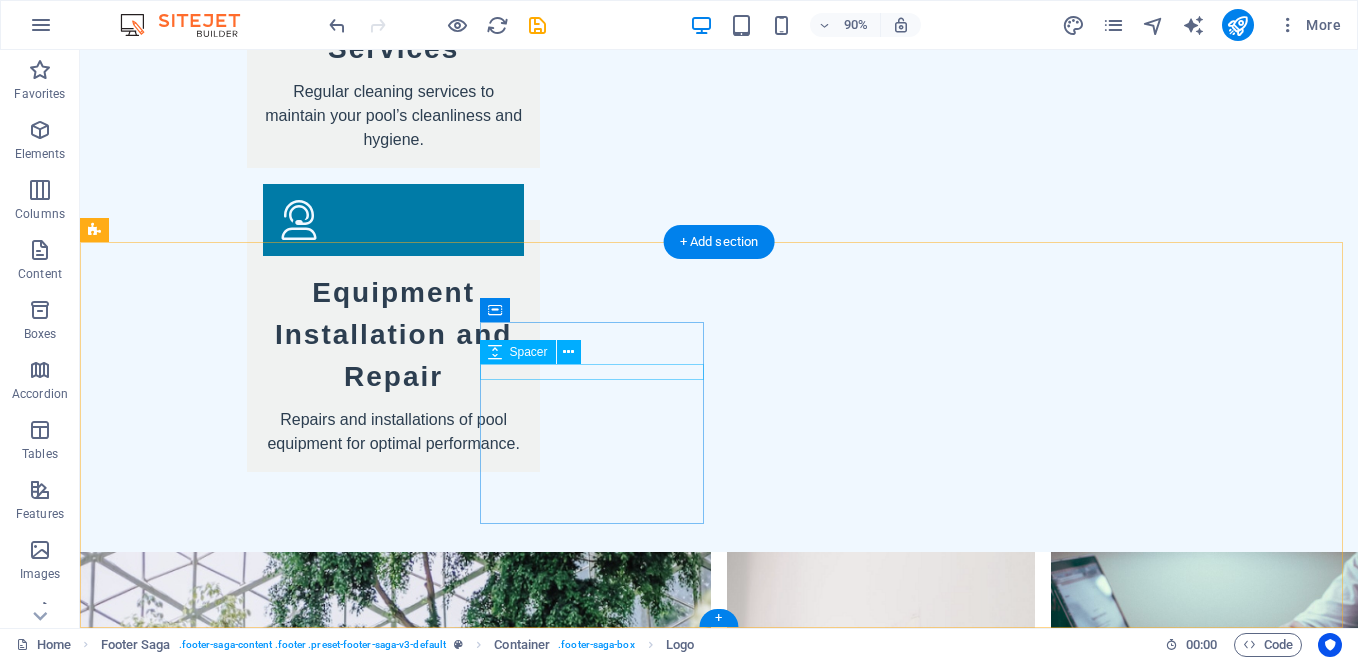 scroll, scrollTop: 4692, scrollLeft: 0, axis: vertical 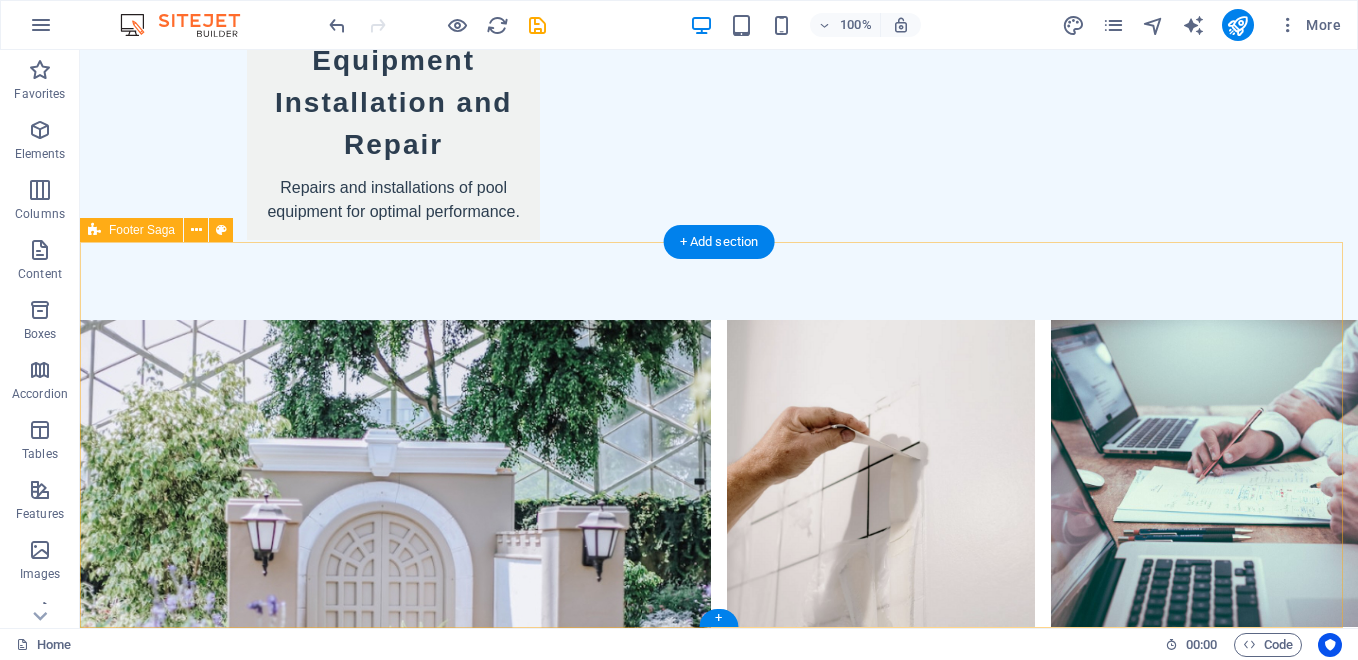 click on "Blue Moon Maintenance is dedicated to providing top-notch swimming pool and home maintenance services. Located in [CITY], we prioritize customer satisfaction and quality work. Contact [NUMBER] [STREET] [POSTAL_CODE]   [CITY] Phone:  [PHONE] Mobile:  Email:  [EMAIL] Navigation Home About Values Services Contact Legal Notice Privacy Policy Social media Facebook X Instagram" at bounding box center (719, 3721) 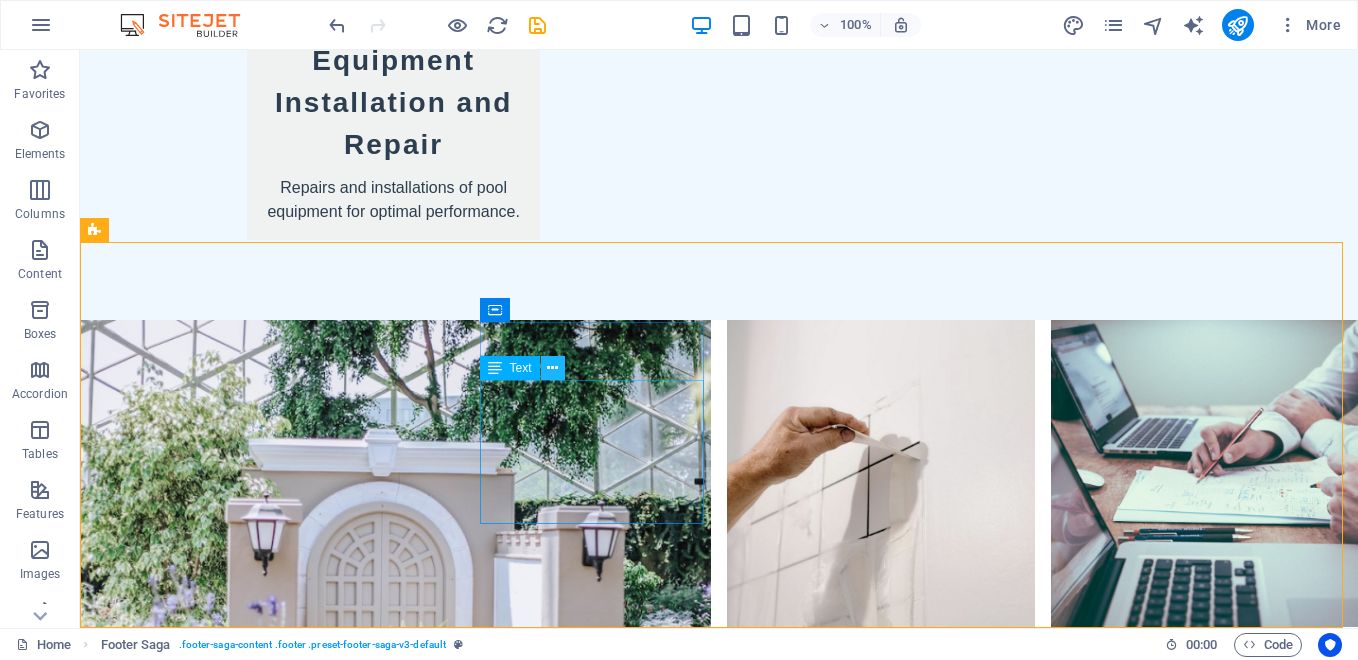 click at bounding box center [552, 368] 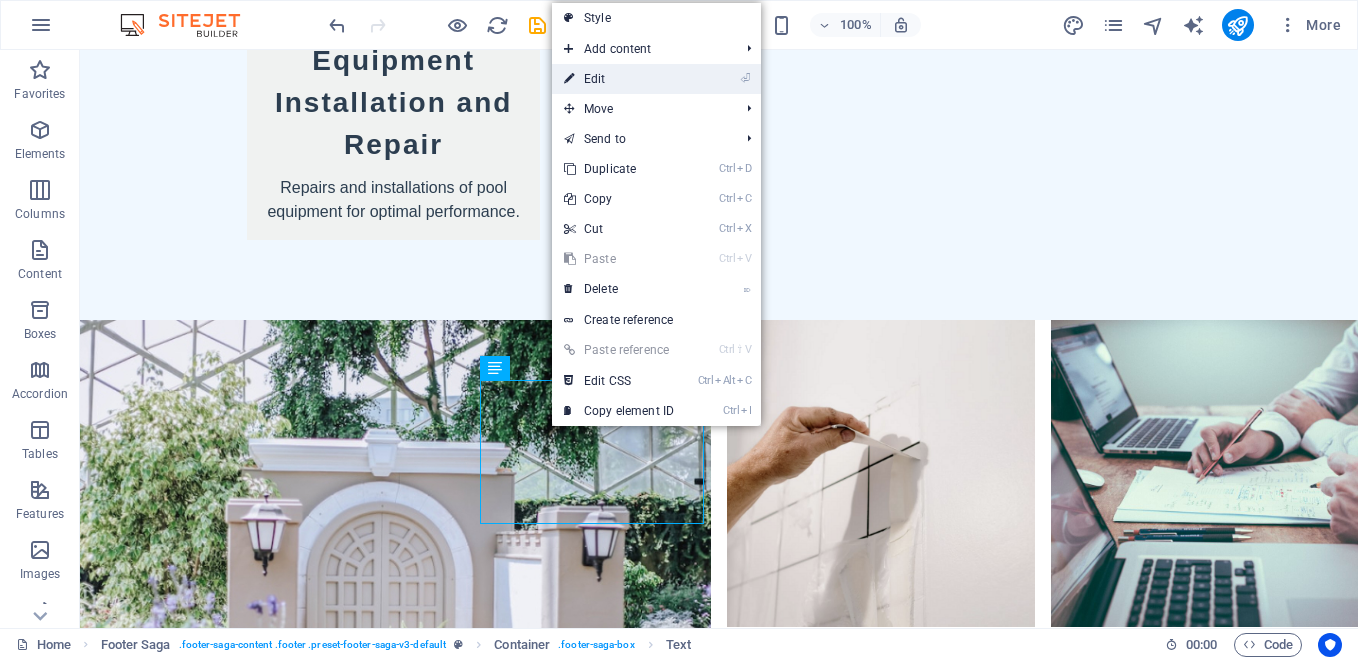 click on "⏎  Edit" at bounding box center (619, 79) 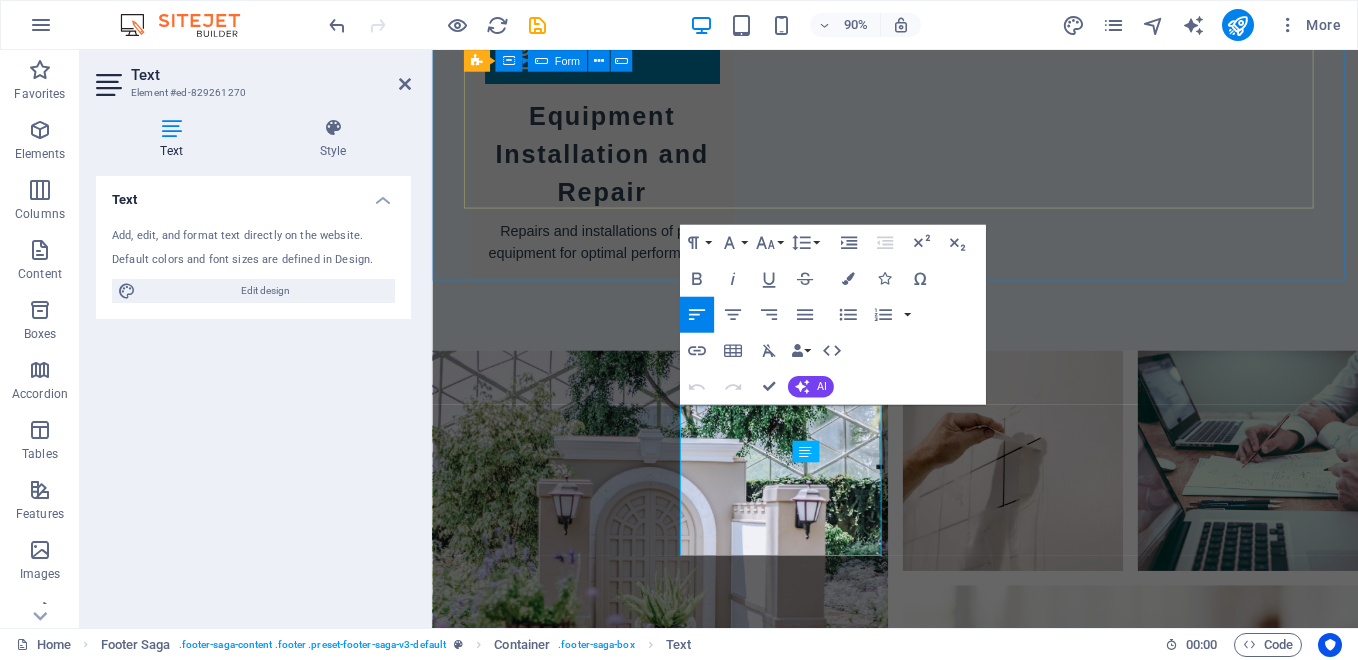 scroll, scrollTop: 4506, scrollLeft: 0, axis: vertical 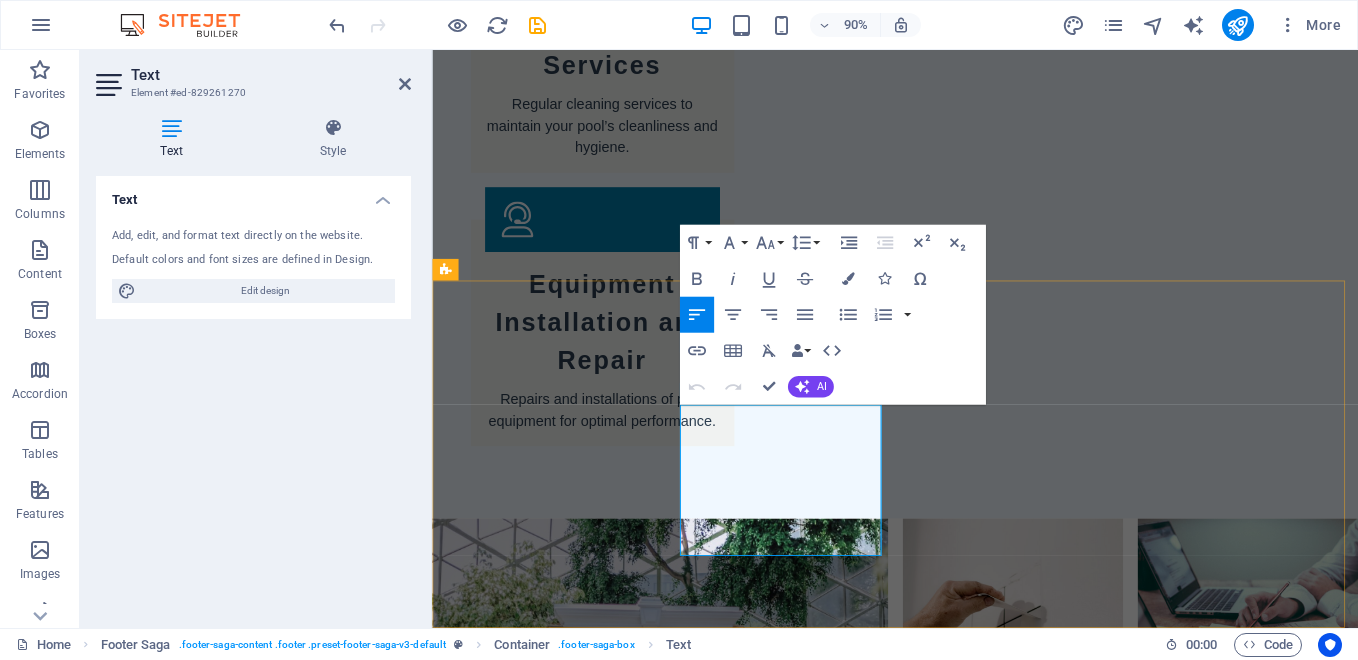 click on "[NUMBER] [STREET]" at bounding box center (525, 3638) 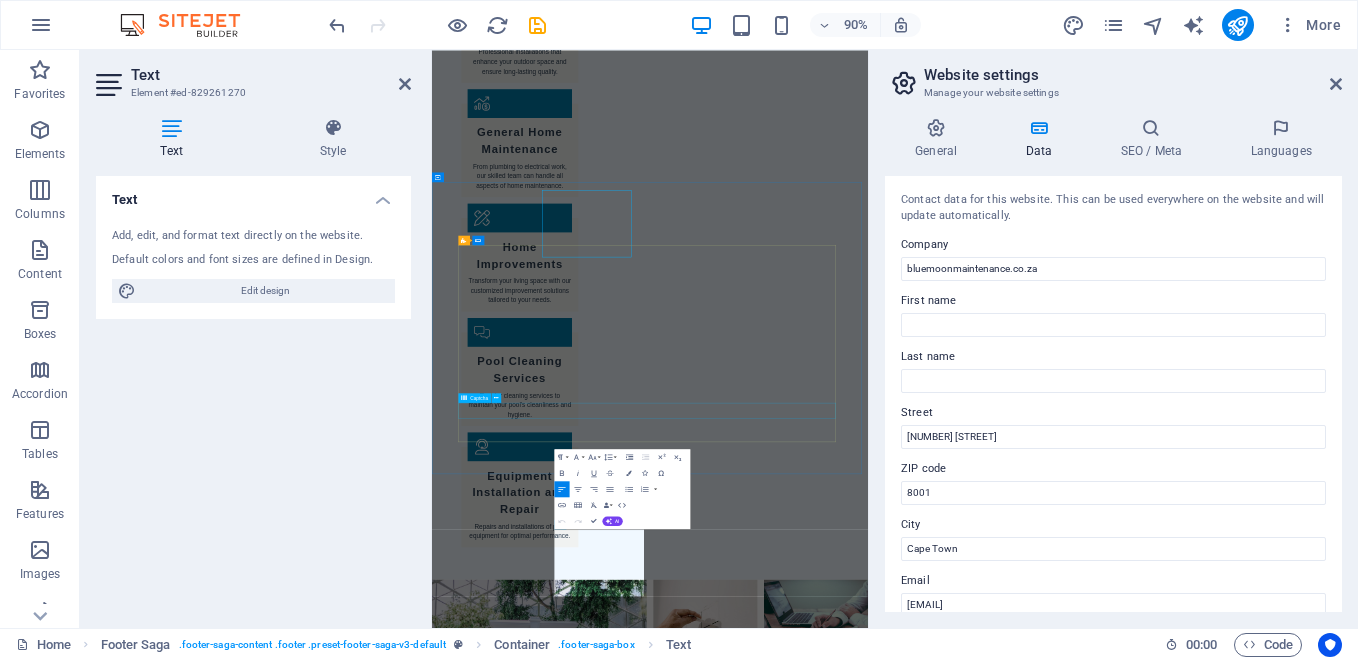scroll, scrollTop: 4551, scrollLeft: 0, axis: vertical 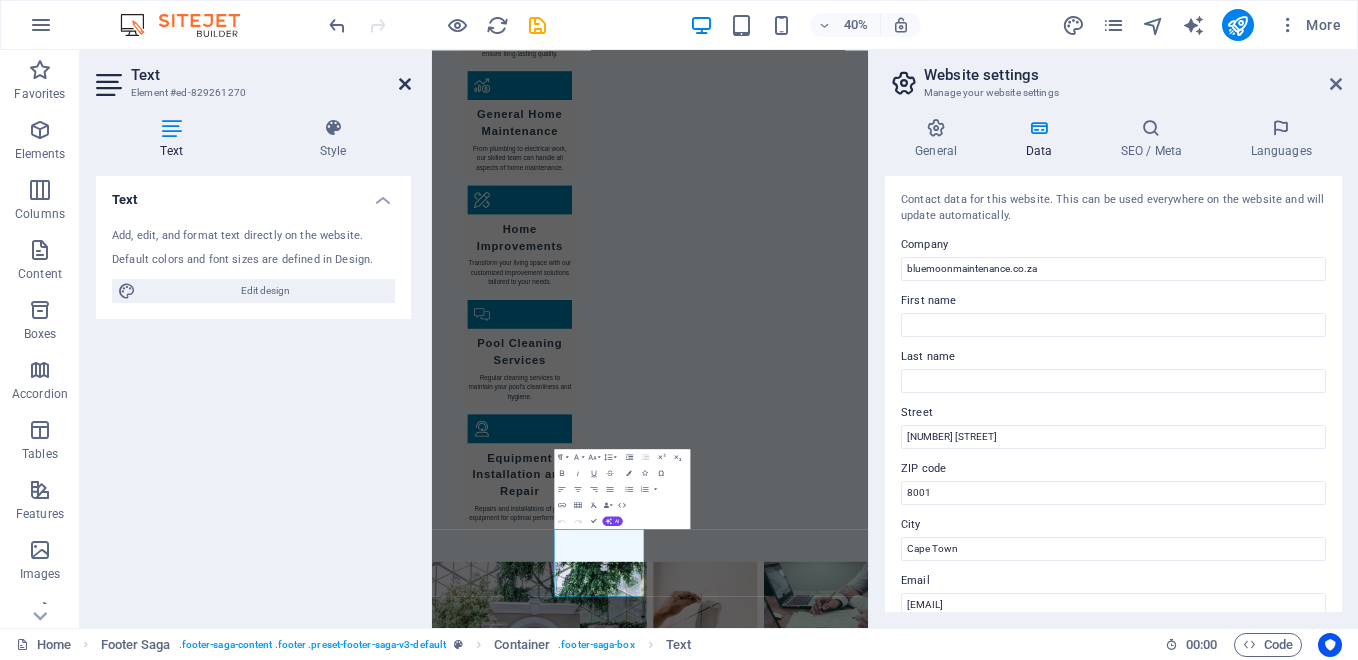 click at bounding box center (405, 84) 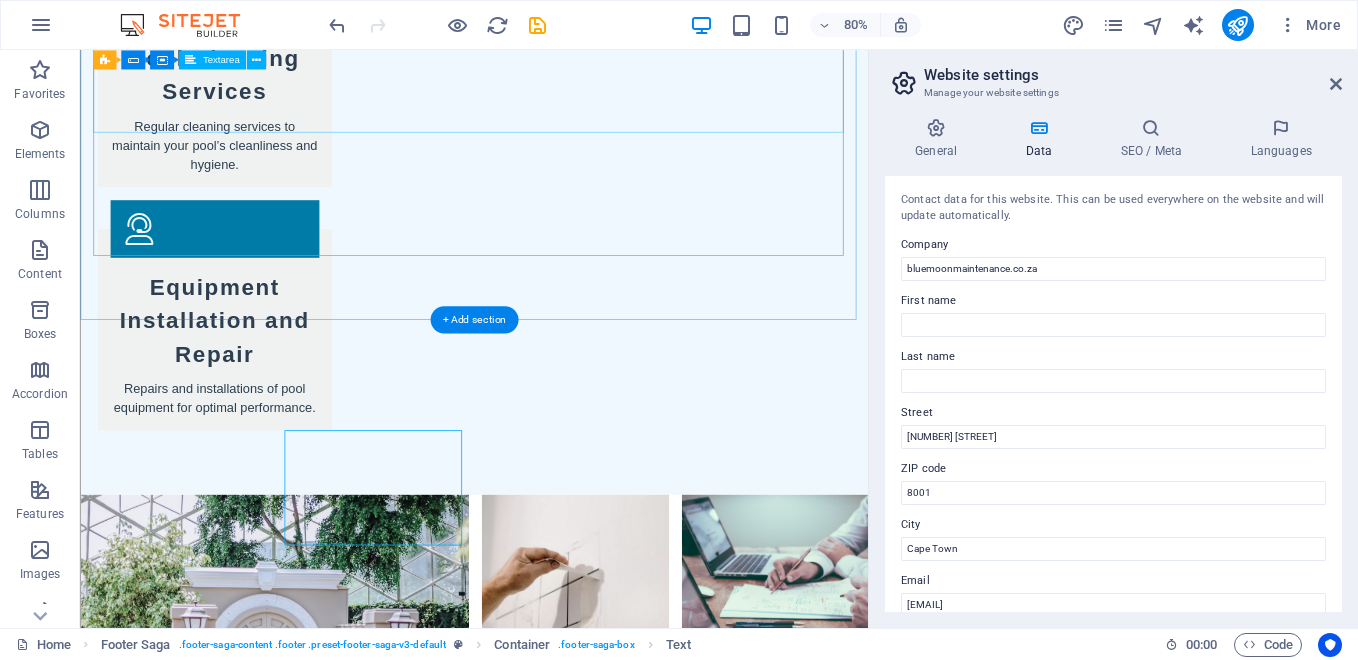 scroll, scrollTop: 4473, scrollLeft: 0, axis: vertical 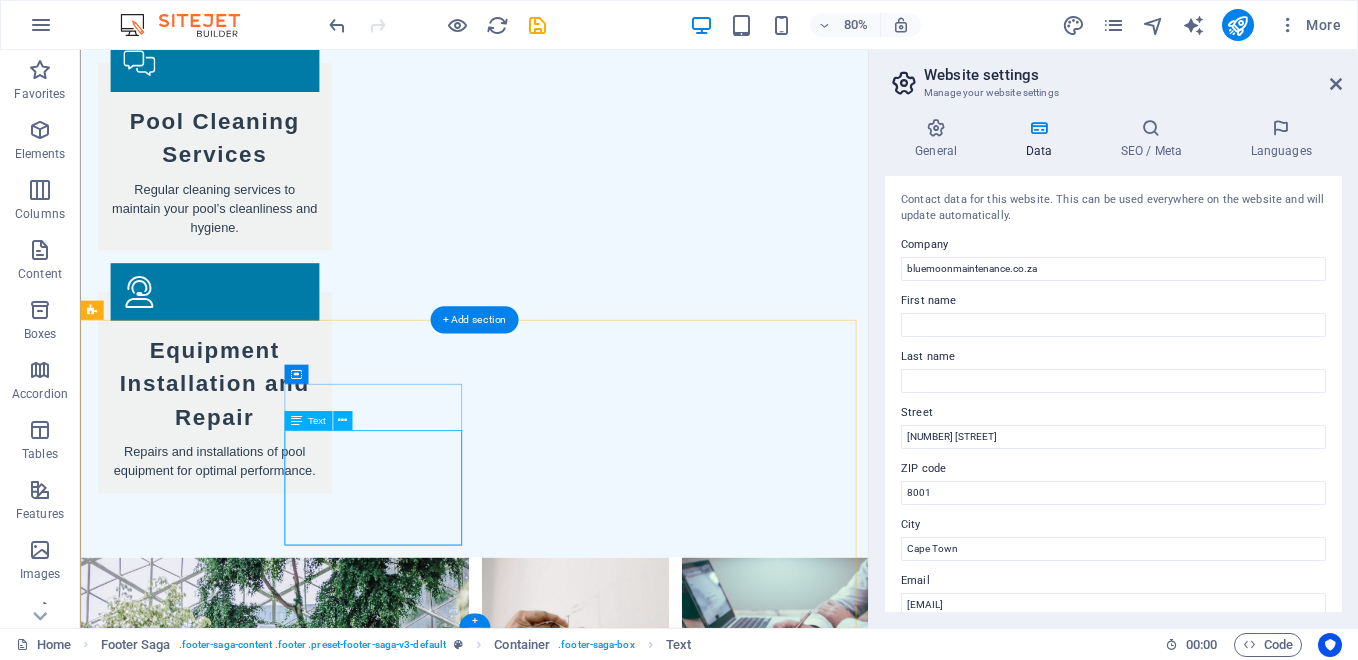 click on "[NUMBER] [STREET] [POSTAL_CODE]   [CITY] Phone:  [PHONE] Mobile:  Email:  [EMAIL]" at bounding box center (208, 3768) 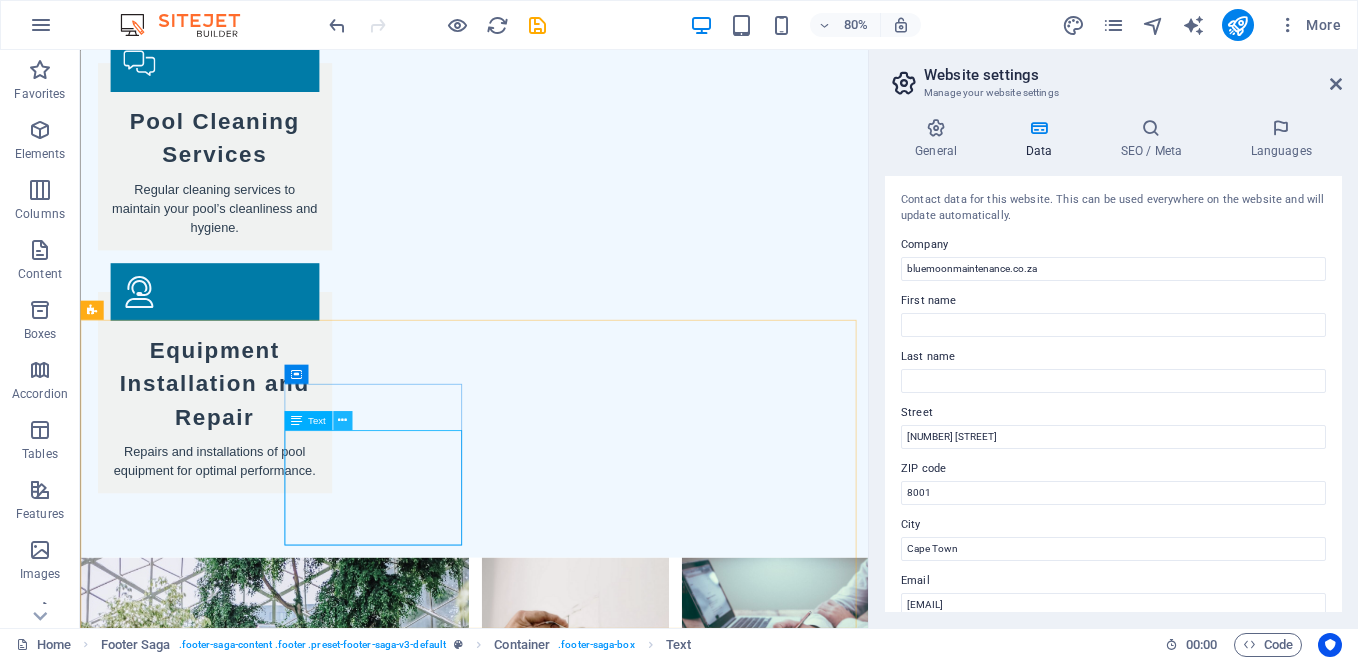 click at bounding box center [341, 420] 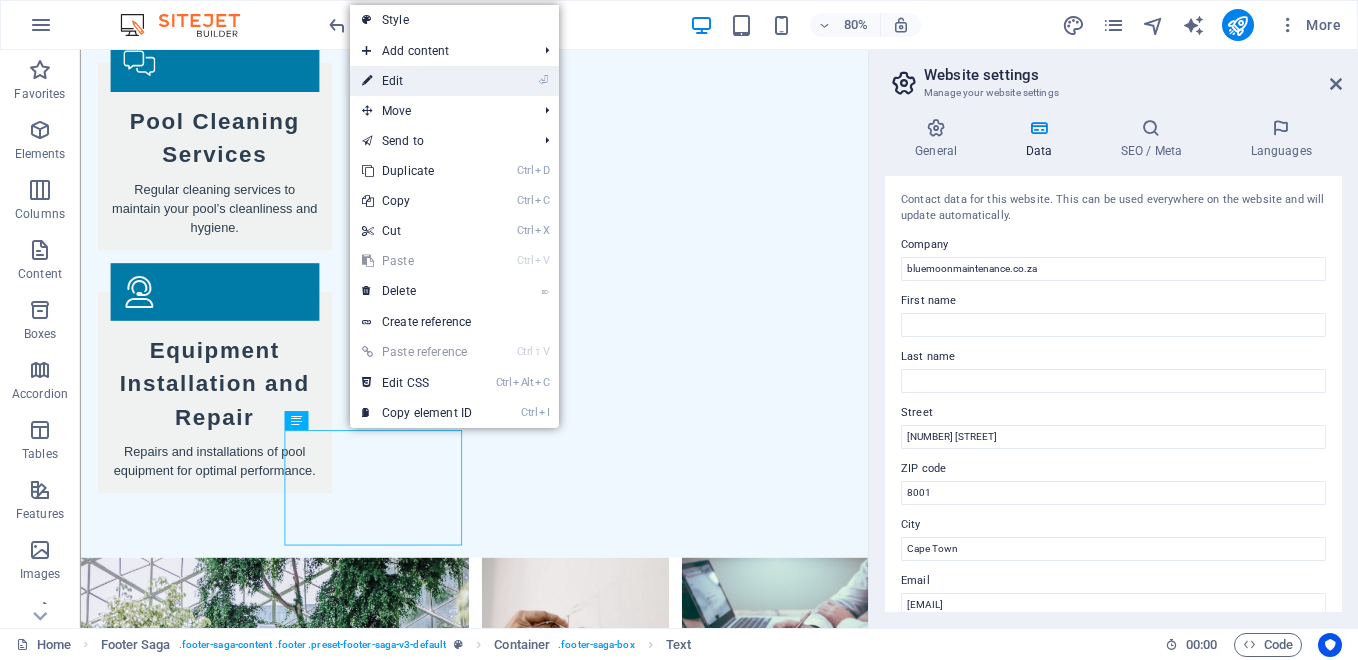 click on "⏎  Edit" at bounding box center [417, 81] 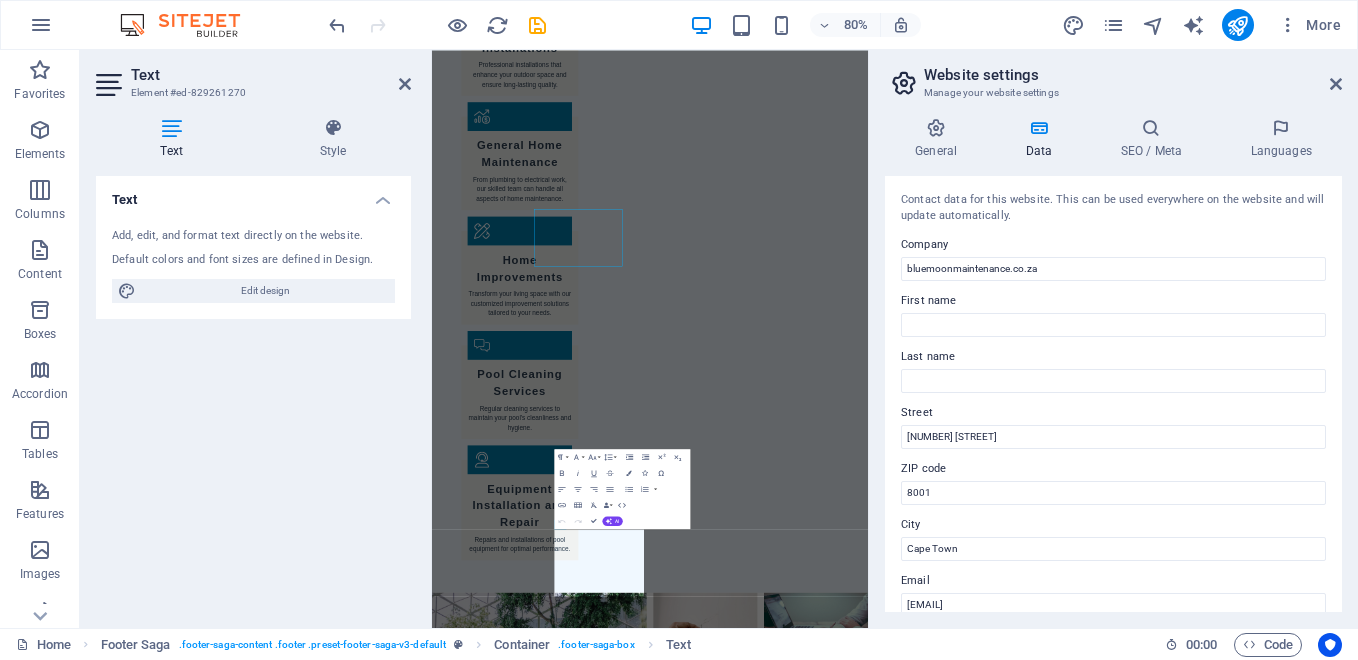 scroll, scrollTop: 4551, scrollLeft: 0, axis: vertical 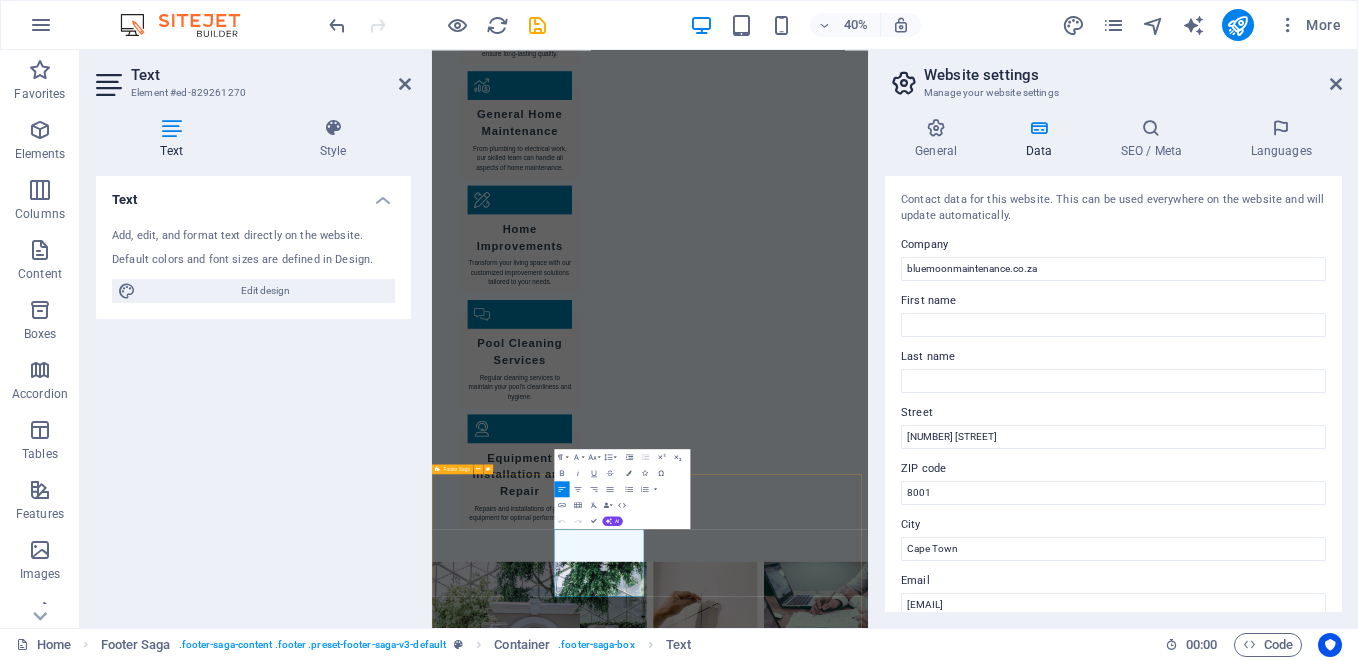 click on "Blue Moon Maintenance is dedicated to providing top-notch swimming pool and home maintenance services. Located in [CITY], we prioritize customer satisfaction and quality work. Contact [NUMBER] [STREET] [POSTAL_CODE]   [CITY] Phone:  [PHONE] Mobile:  Email:  [EMAIL] Navigation Home About Values Services Contact Legal Notice Privacy Policy Social media Facebook X Instagram" at bounding box center (977, 4588) 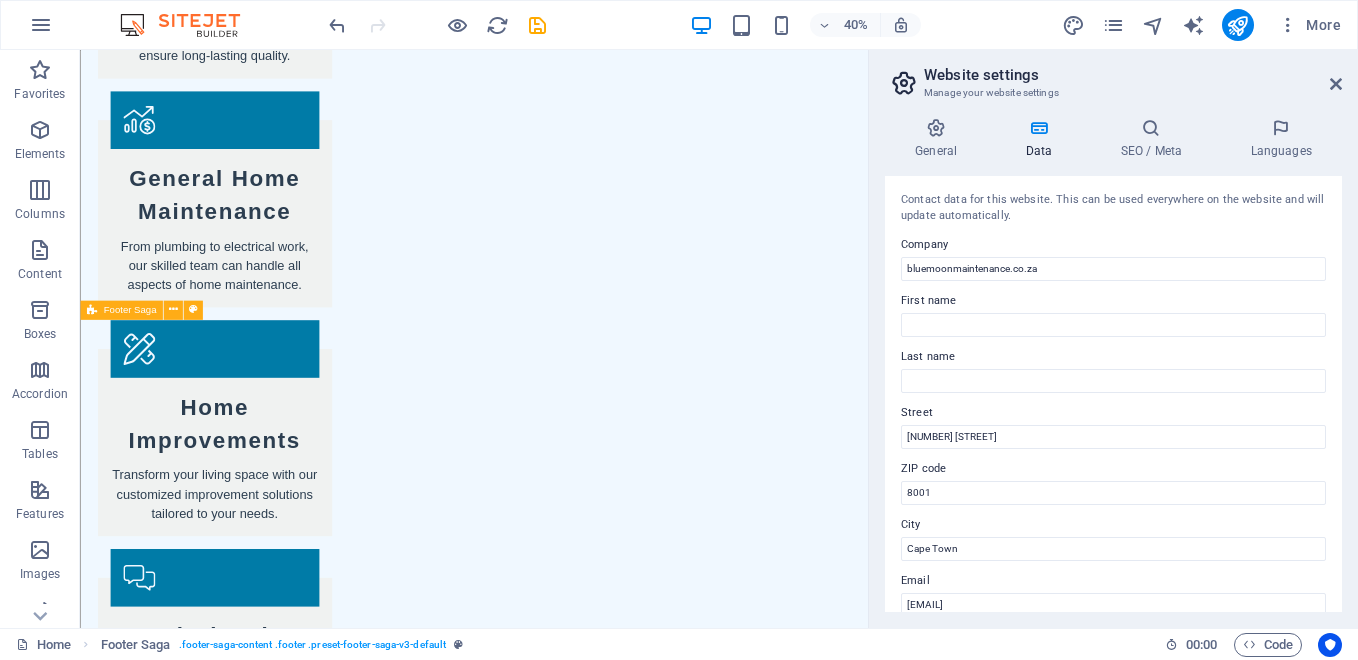 scroll, scrollTop: 4473, scrollLeft: 0, axis: vertical 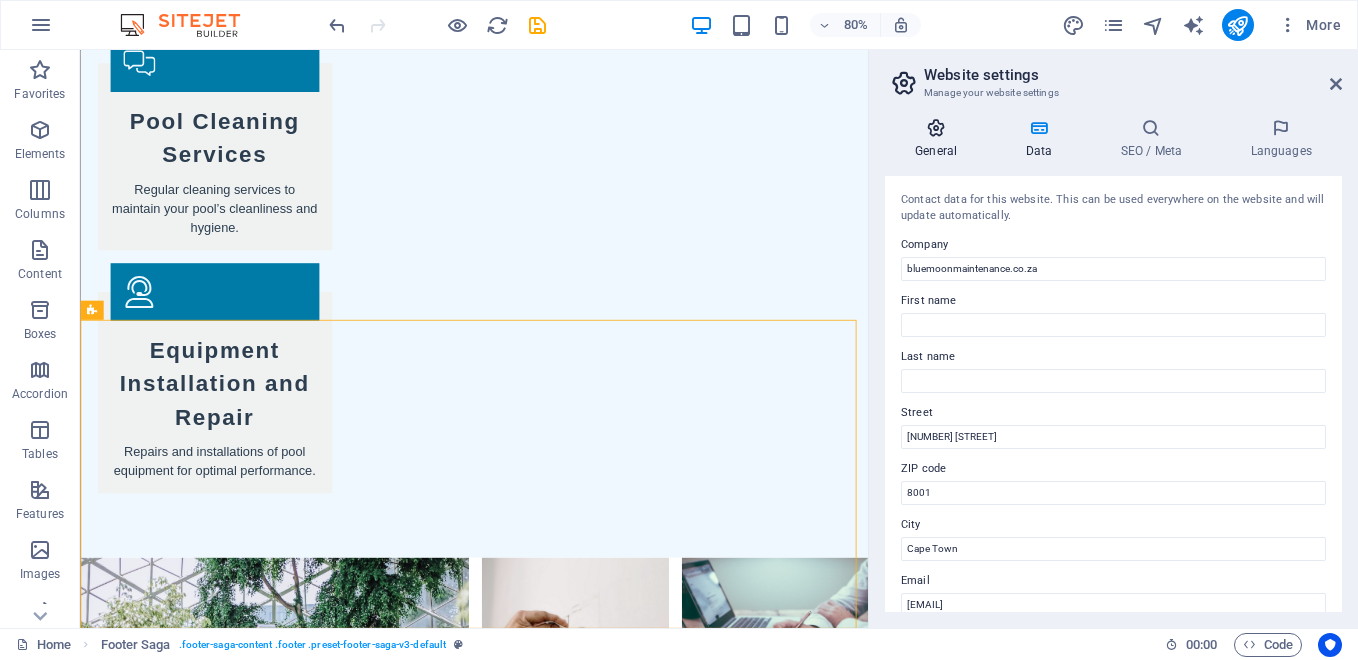click on "General" at bounding box center (940, 139) 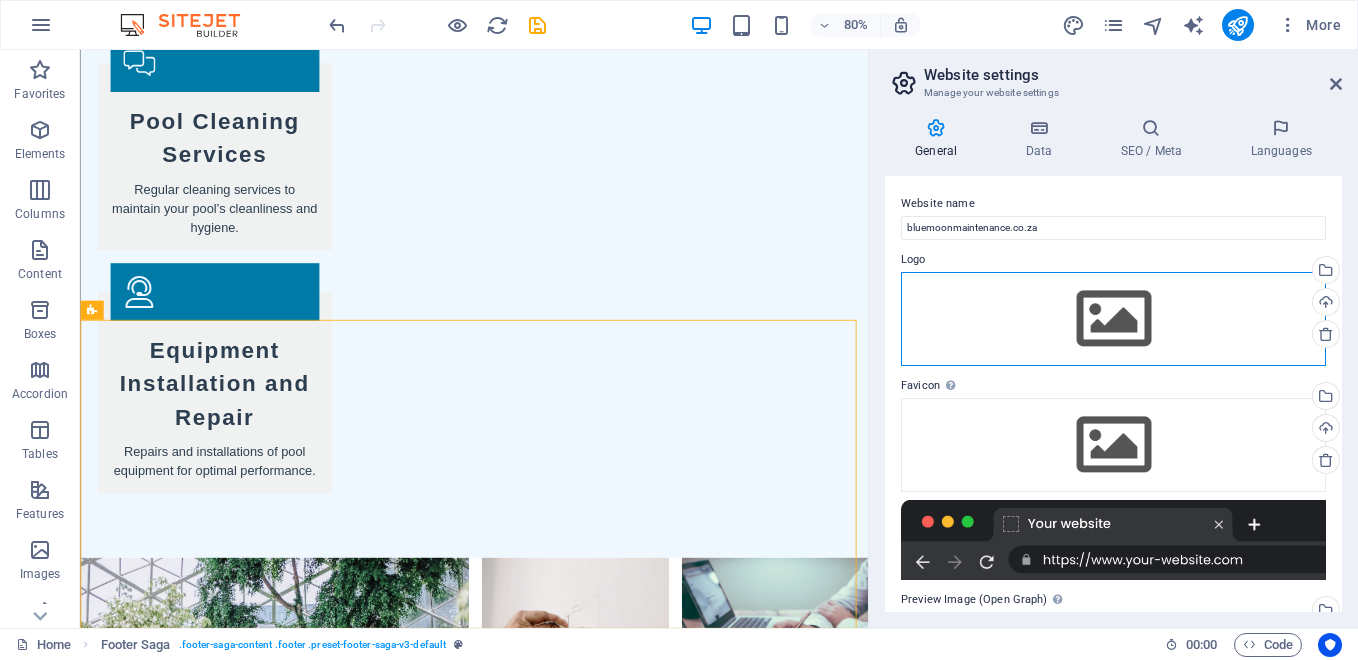 click on "Drag files here, click to choose files or select files from Files or our free stock photos & videos" at bounding box center (1113, 319) 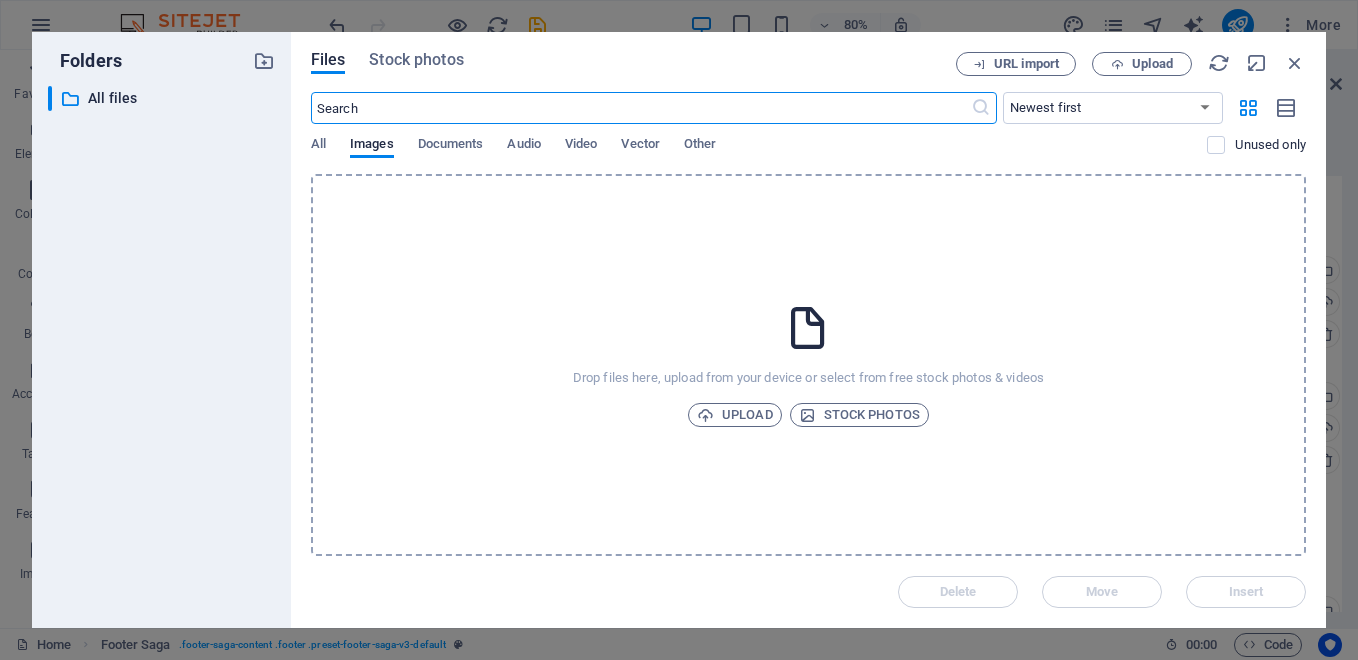 scroll, scrollTop: 4479, scrollLeft: 0, axis: vertical 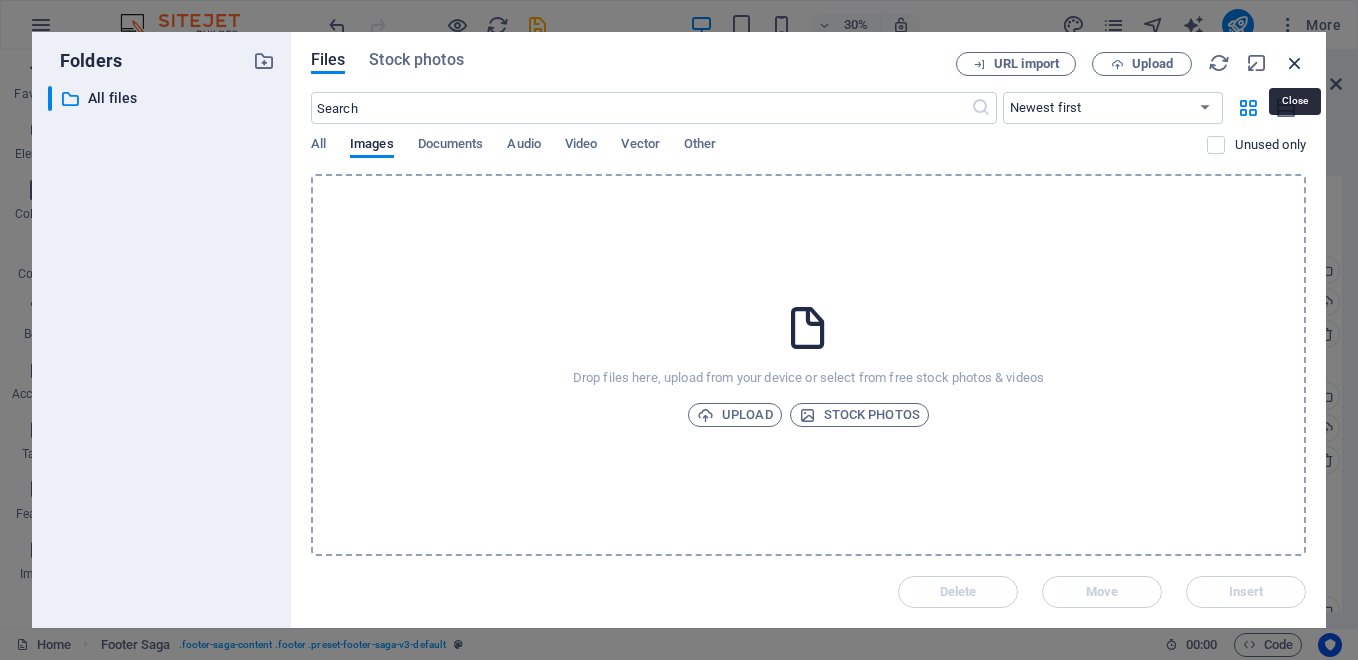 click at bounding box center [1295, 63] 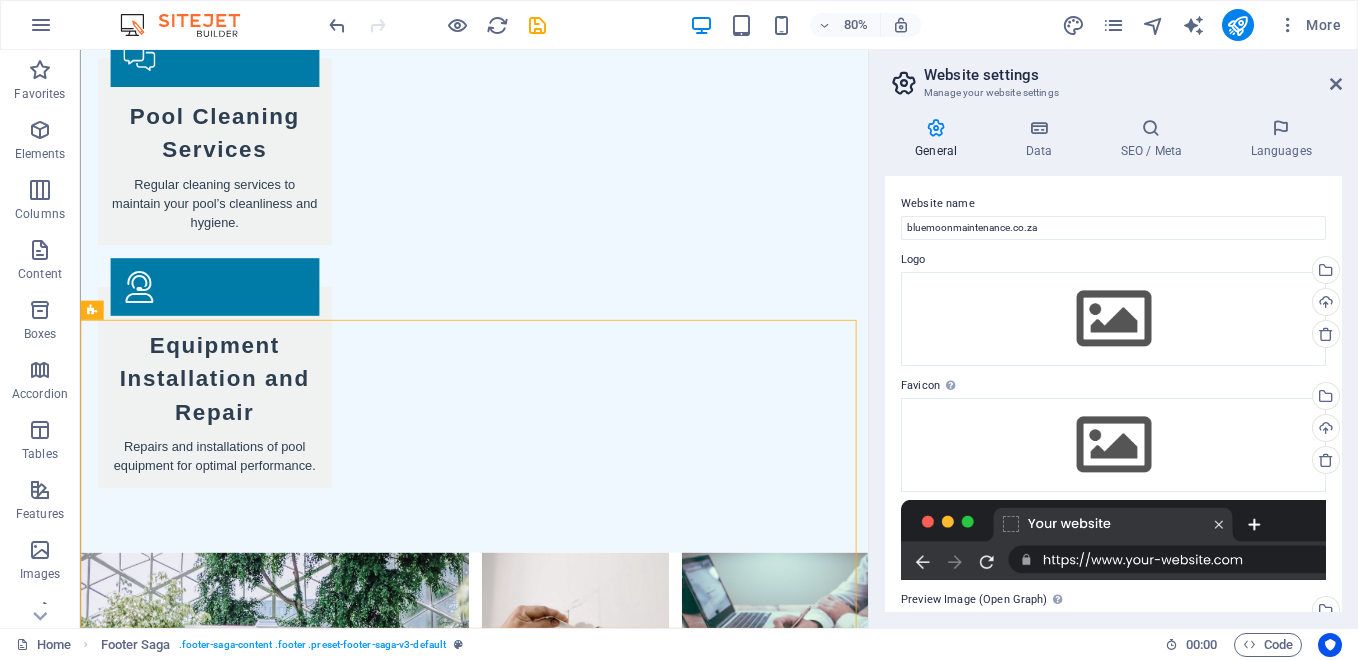 scroll, scrollTop: 4473, scrollLeft: 0, axis: vertical 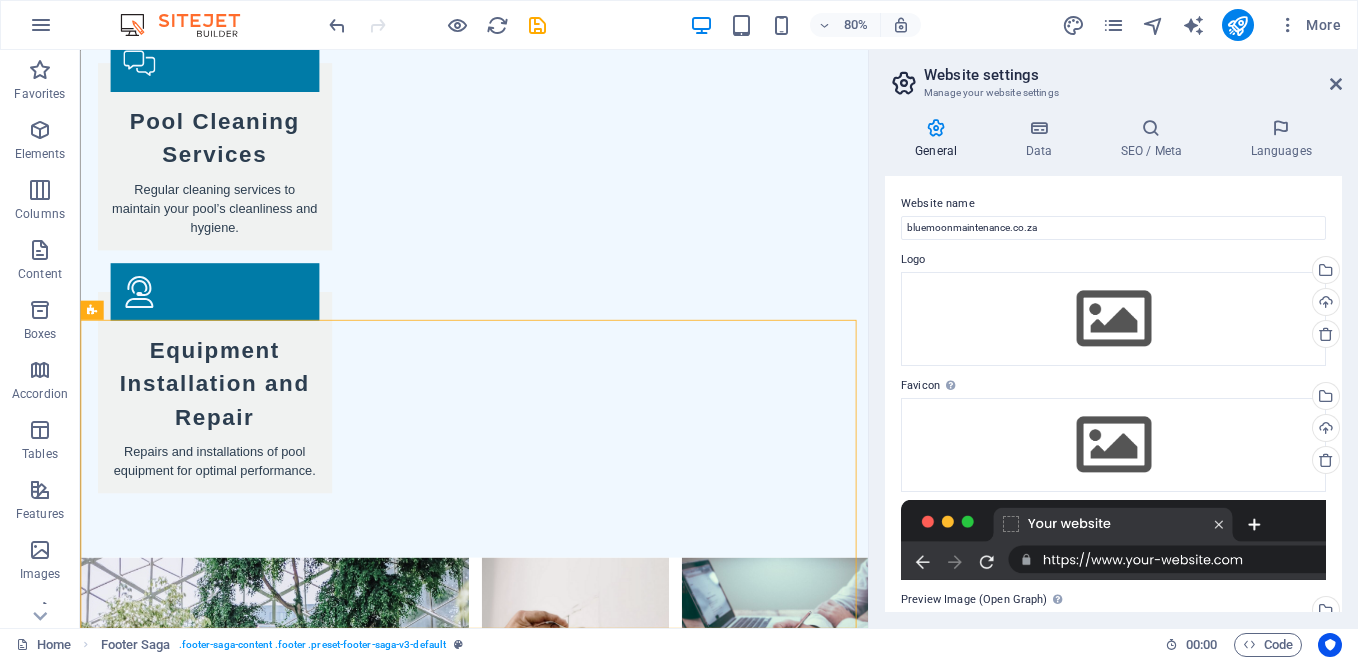 click on "General Data SEO / Meta Languages Website name bluemoonmaintenance.co.za Logo Drag files here, click to choose files or select files from Files or our free stock photos & videos Select files from the file manager, stock photos, or upload file(s) Upload Favicon Set the favicon of your website here. A favicon is a small icon shown in the browser tab next to your website title. It helps visitors identify your website. Drag files here, click to choose files or select files from Files or our free stock photos & videos Select files from the file manager, stock photos, or upload file(s) Upload Preview Image (Open Graph) This image will be shown when the website is shared on social networks Drag files here, click to choose files or select files from Files or our free stock photos & videos Select files from the file manager, stock photos, or upload file(s) Upload Contact data for this website. This can be used everywhere on the website and will update automatically. Company bluemoonmaintenance.co.za First name Fax" at bounding box center [1113, 365] 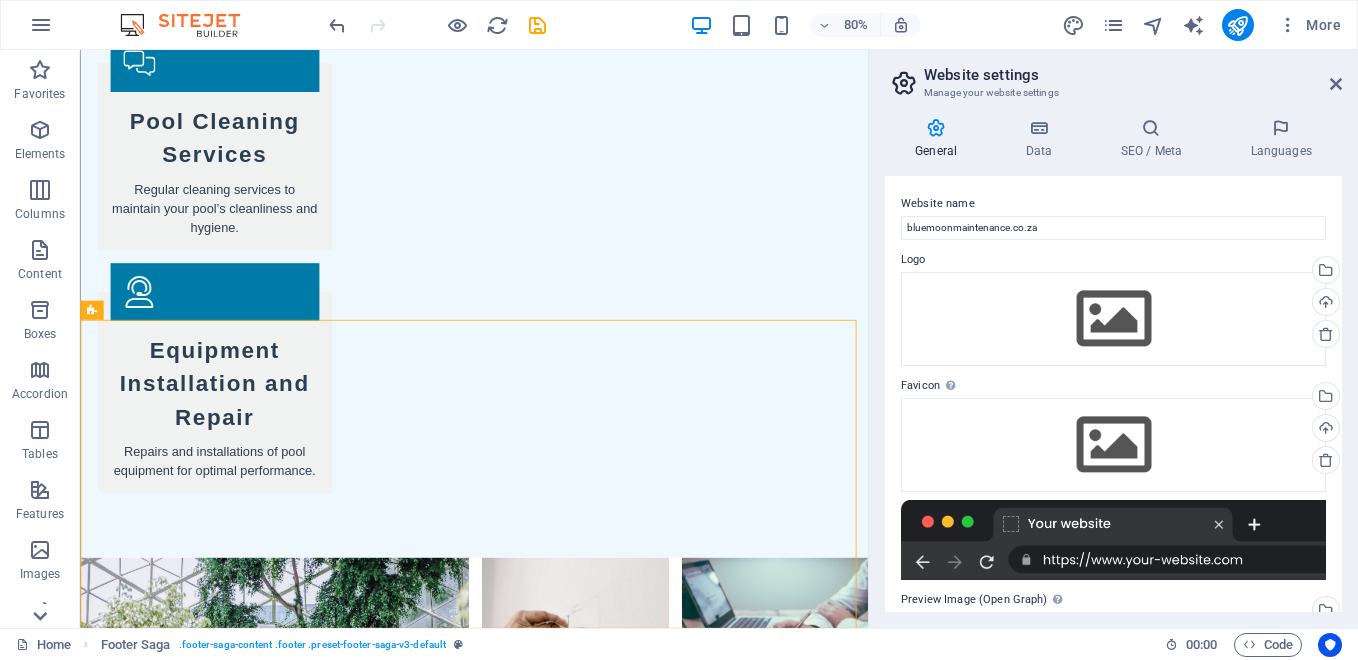 click 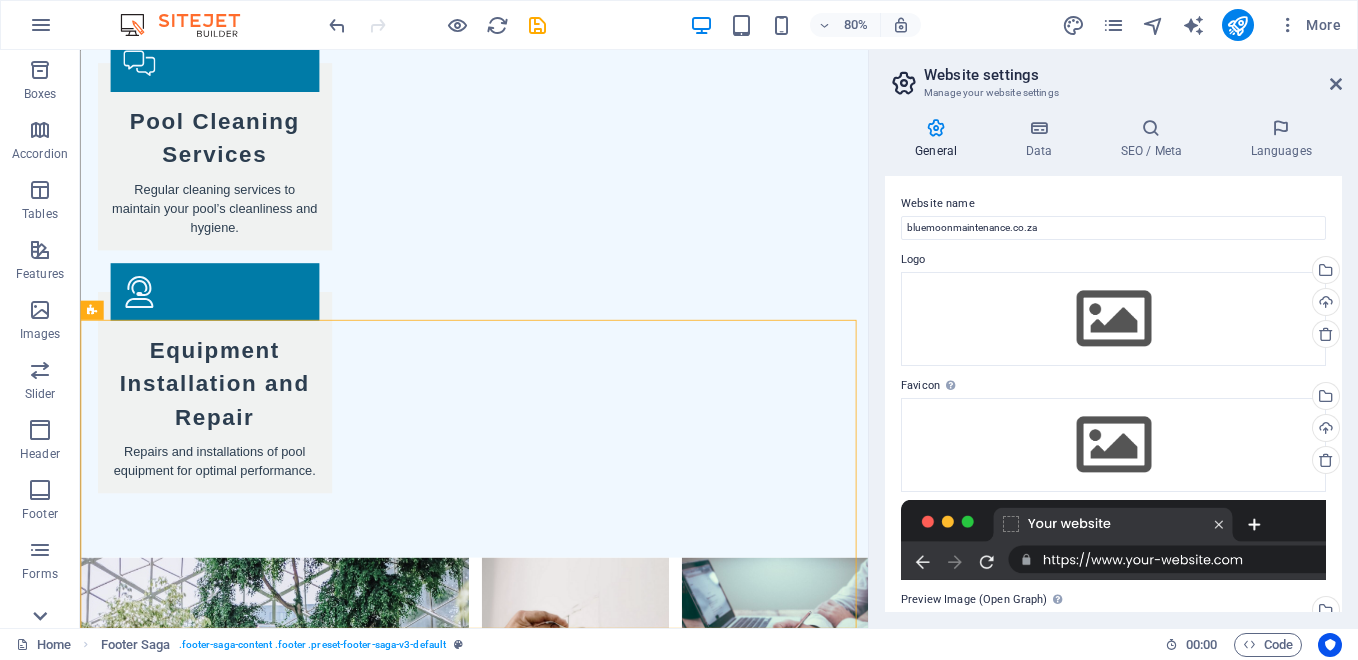 click 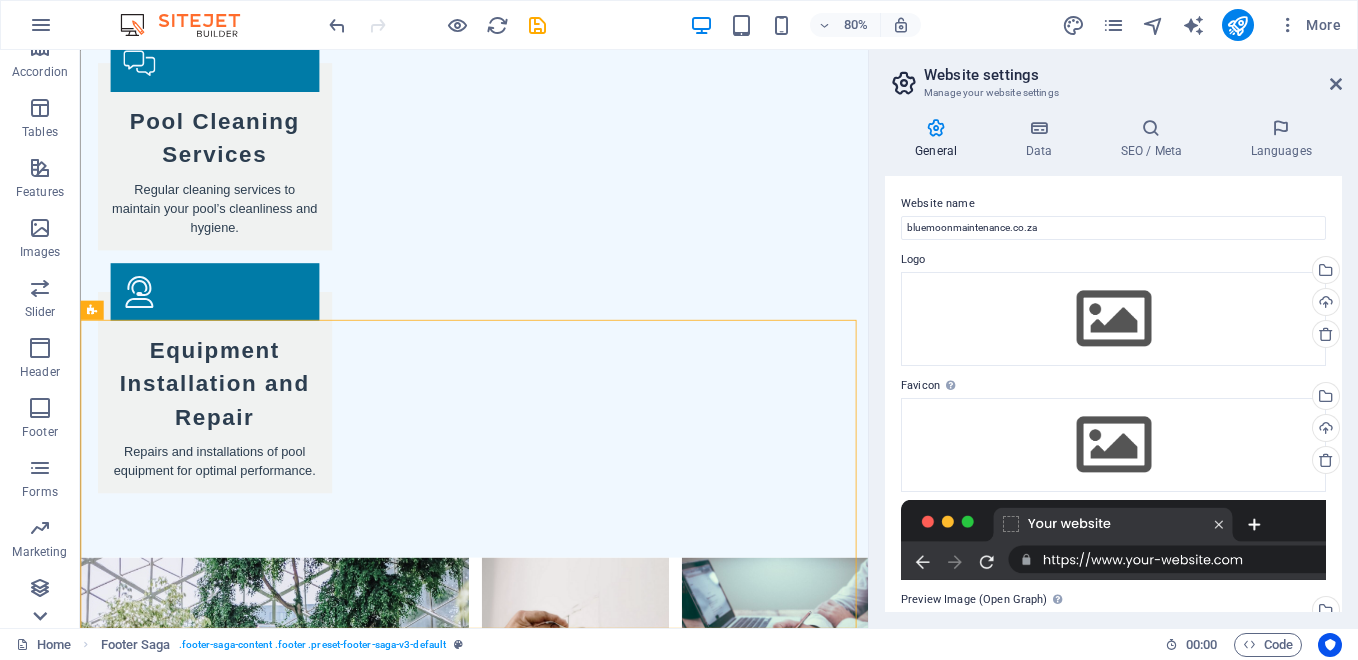 click on "Favorites Elements Columns Content Boxes Accordion Tables Features Images Slider Header Footer Forms Marketing Collections" at bounding box center [40, 339] 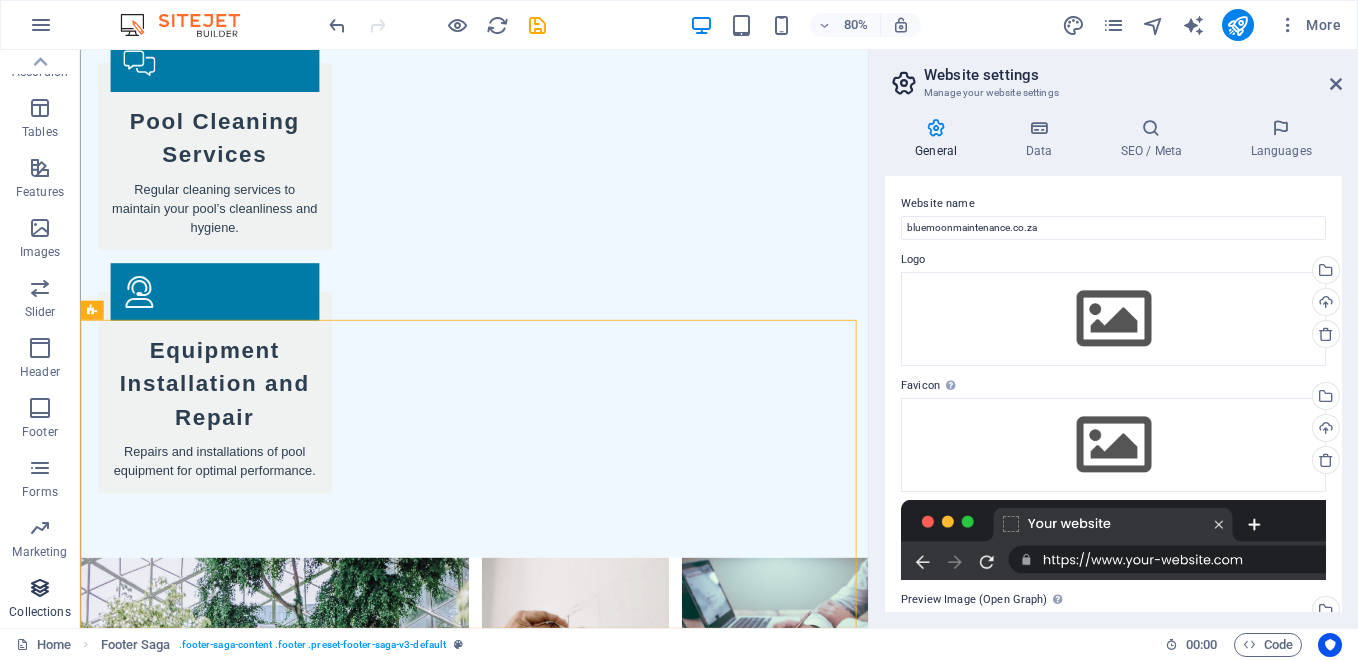 drag, startPoint x: 46, startPoint y: 613, endPoint x: 533, endPoint y: 339, distance: 558.7889 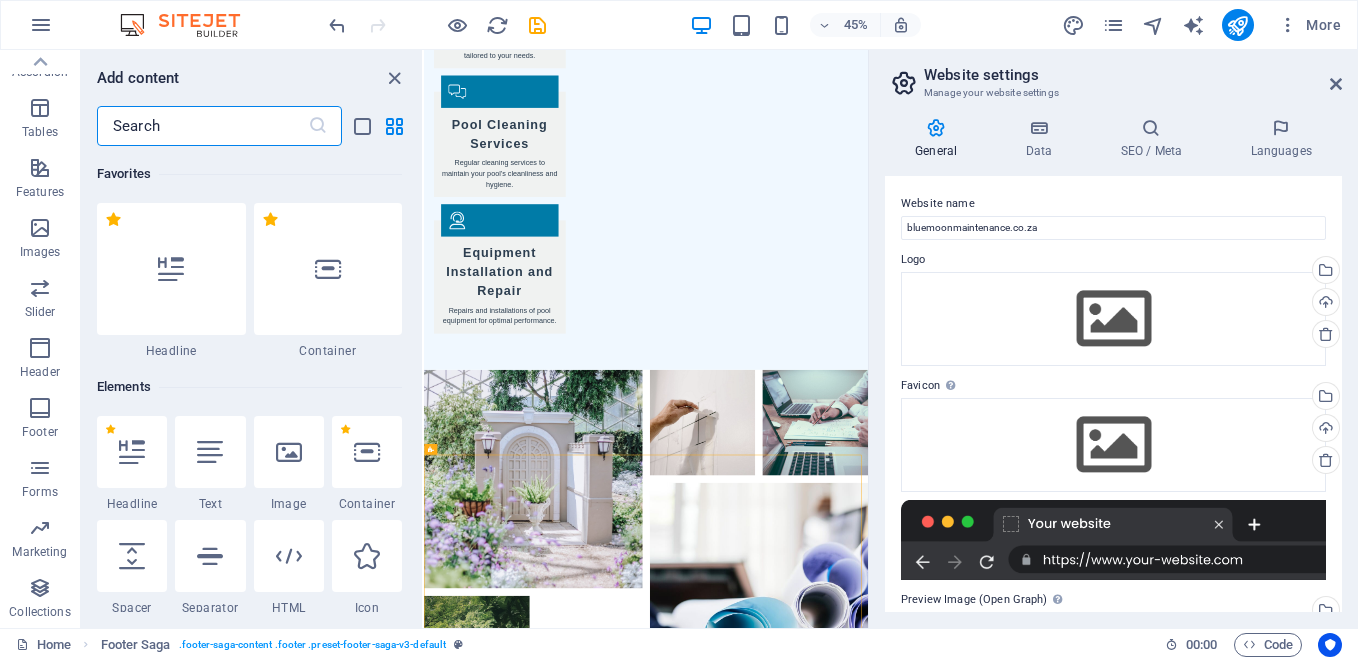 scroll, scrollTop: 18306, scrollLeft: 0, axis: vertical 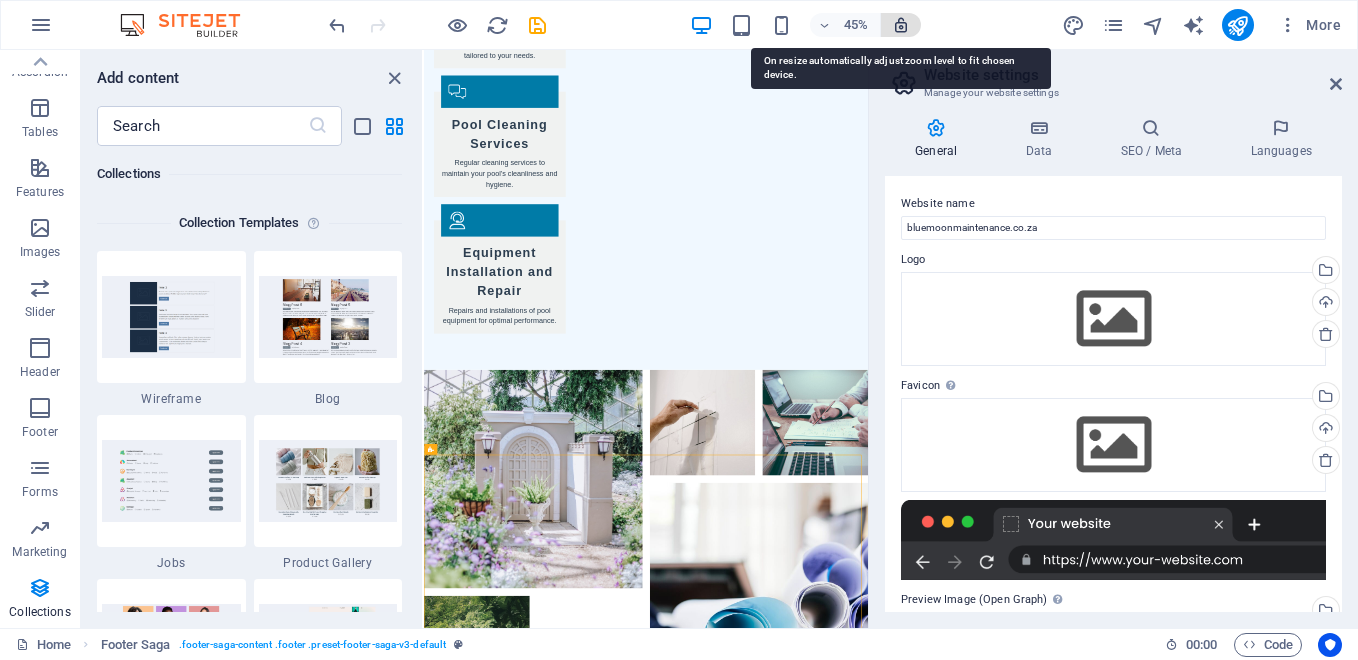 click at bounding box center (901, 25) 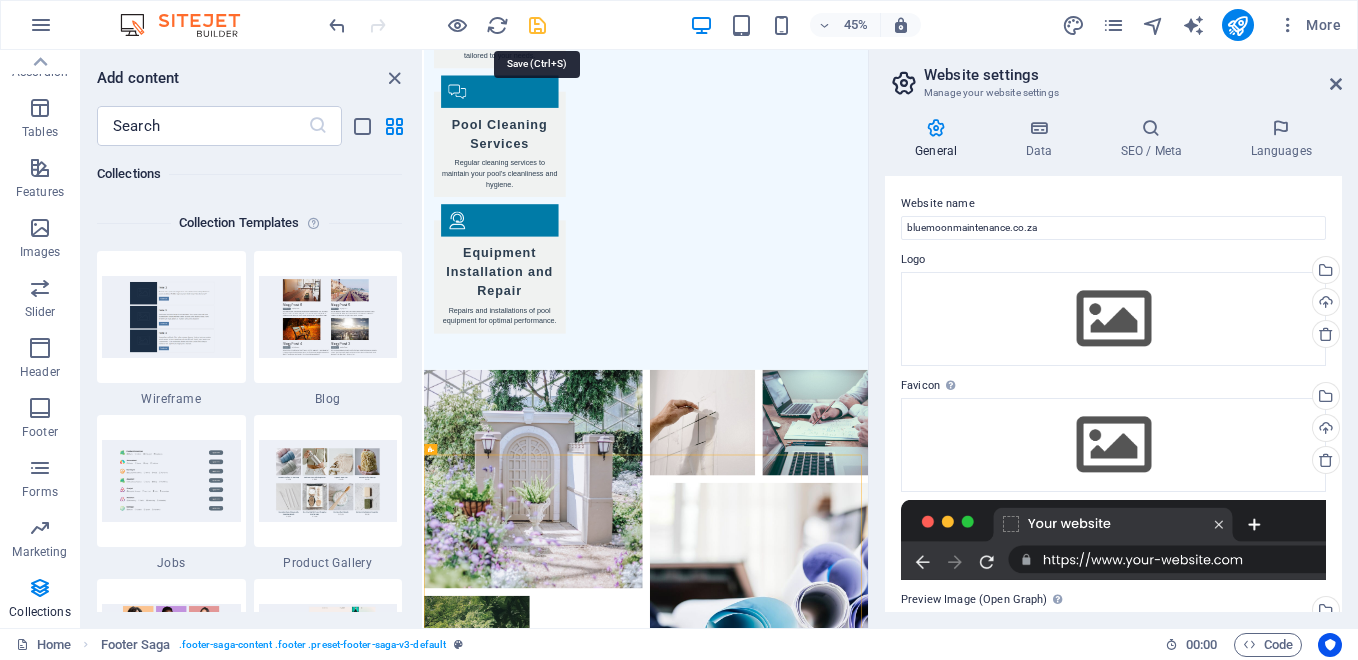 click at bounding box center (537, 25) 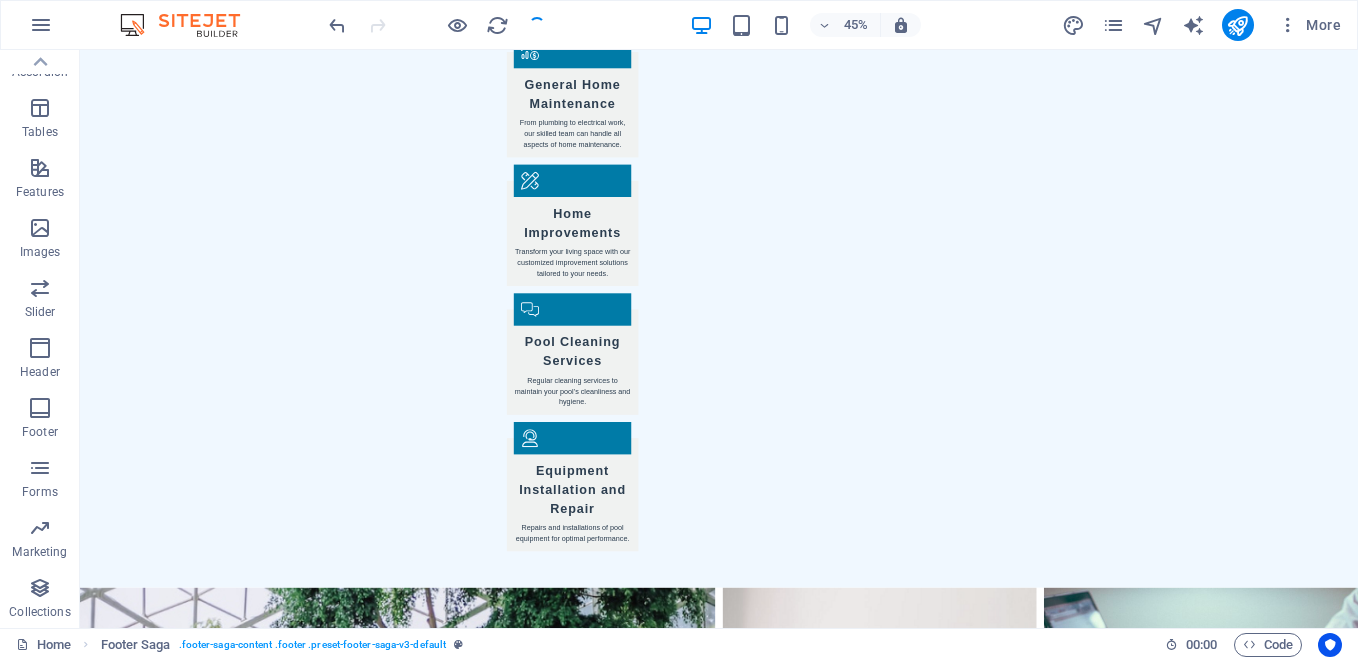 scroll, scrollTop: 5863, scrollLeft: 0, axis: vertical 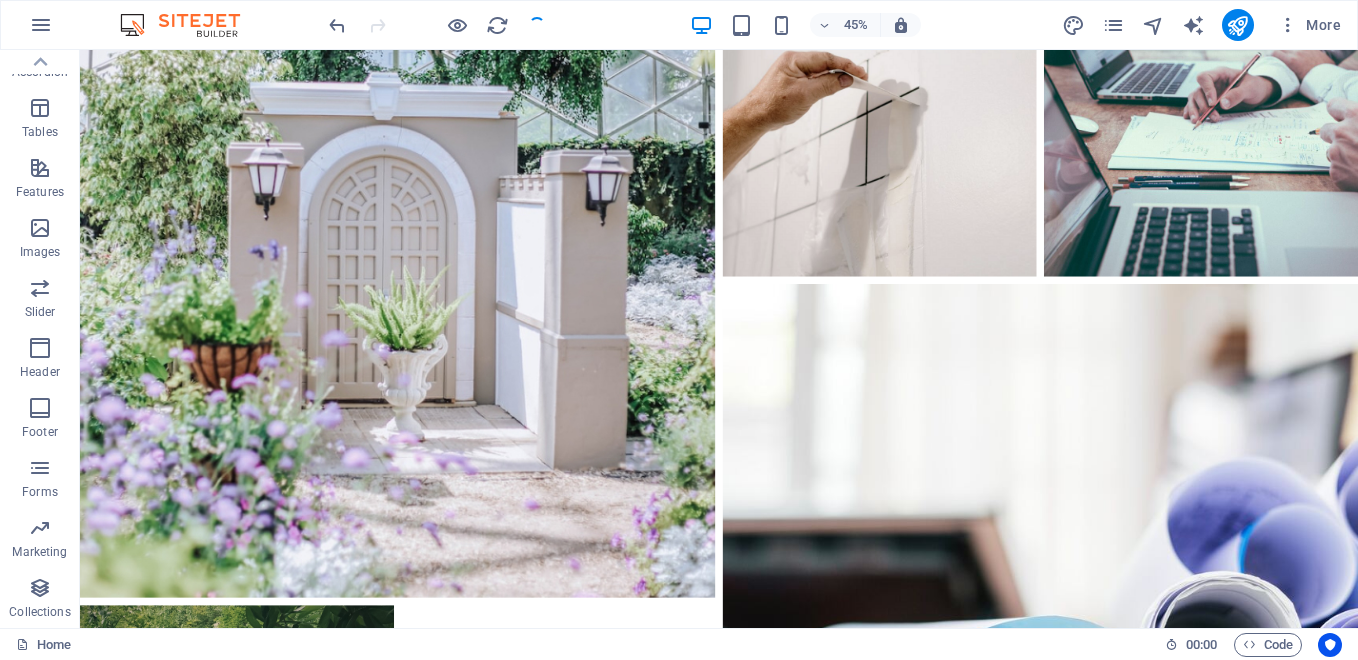 click at bounding box center (437, 25) 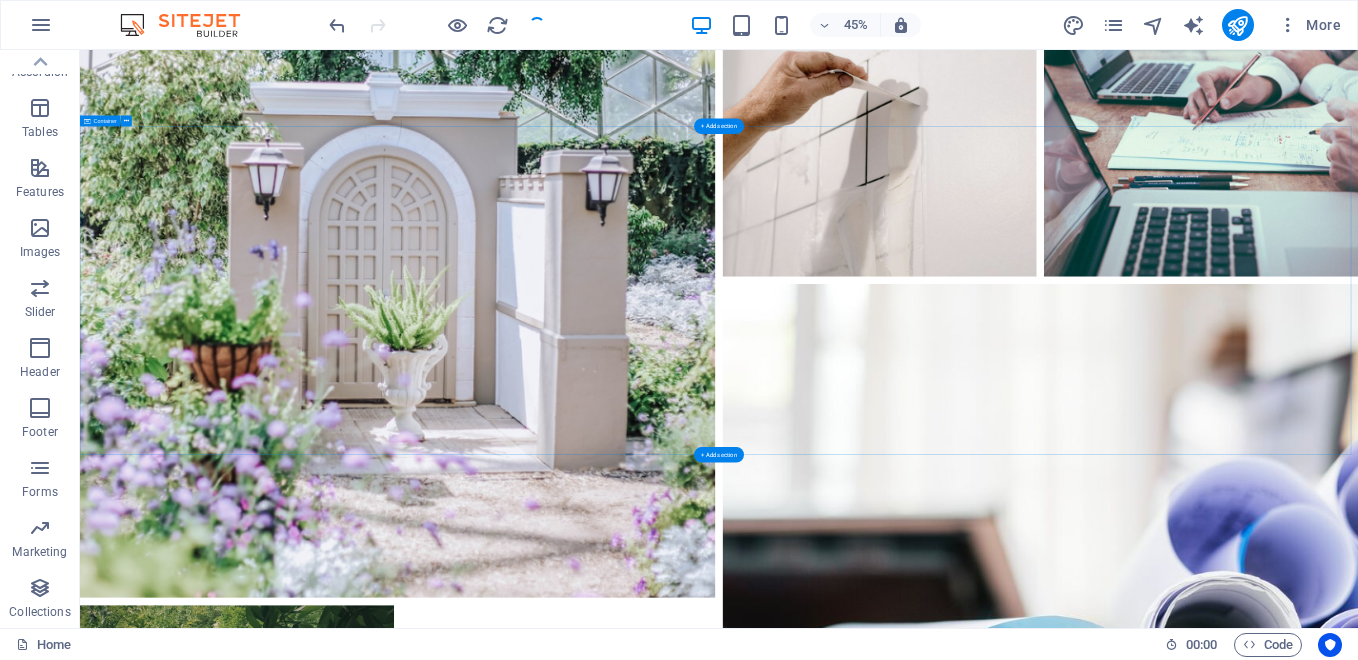 click on "Contact Us   I have read and understand the privacy policy. Unreadable? Load new Get a Quote" at bounding box center [1500, 3566] 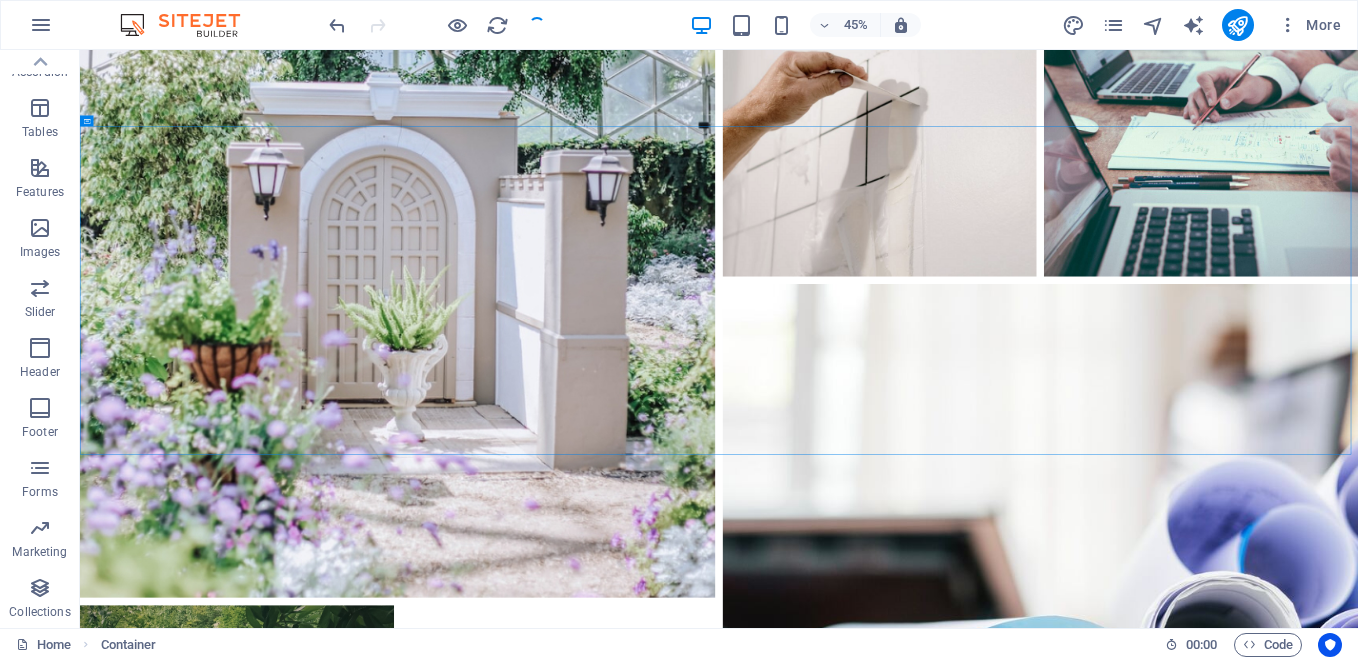 click at bounding box center [437, 25] 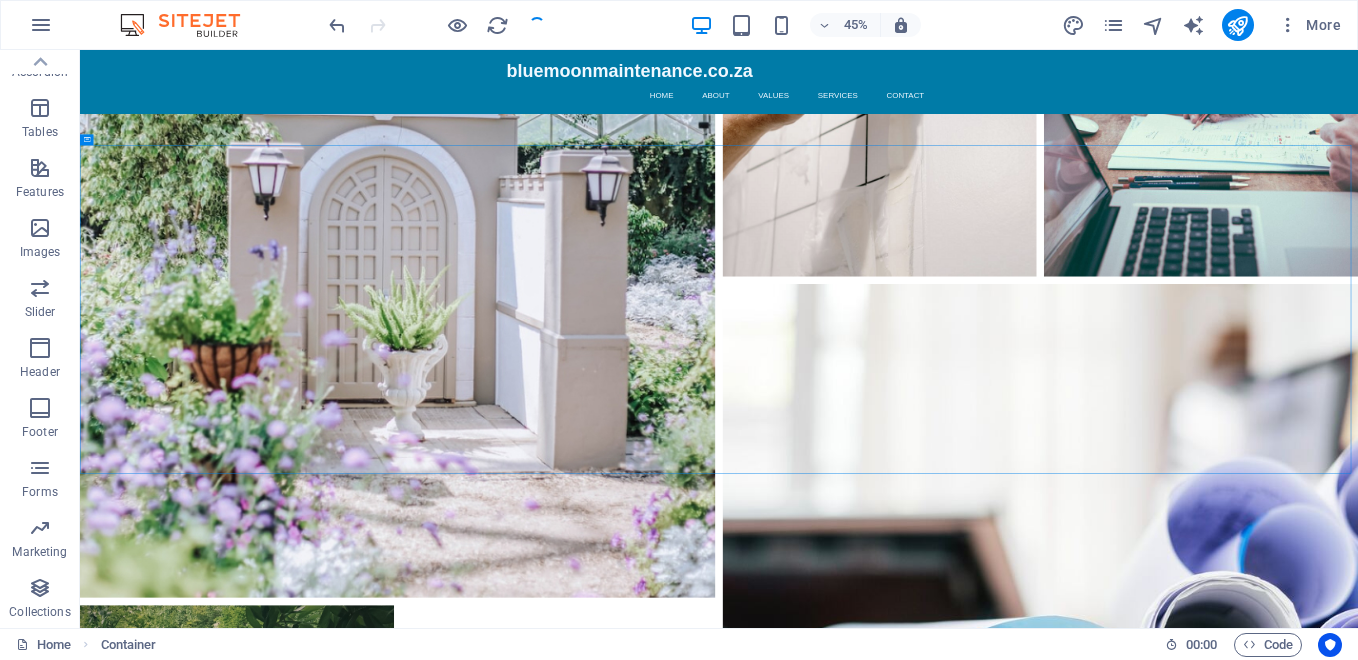 scroll, scrollTop: 5286, scrollLeft: 0, axis: vertical 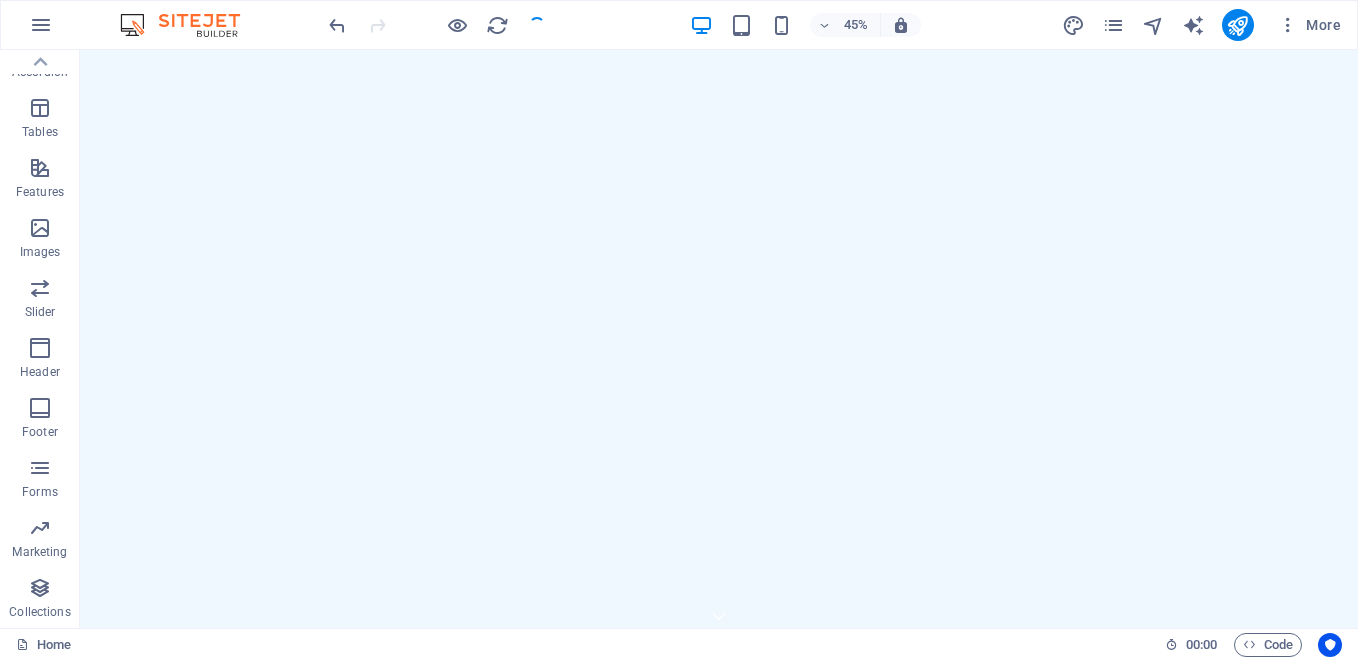 click at bounding box center [437, 25] 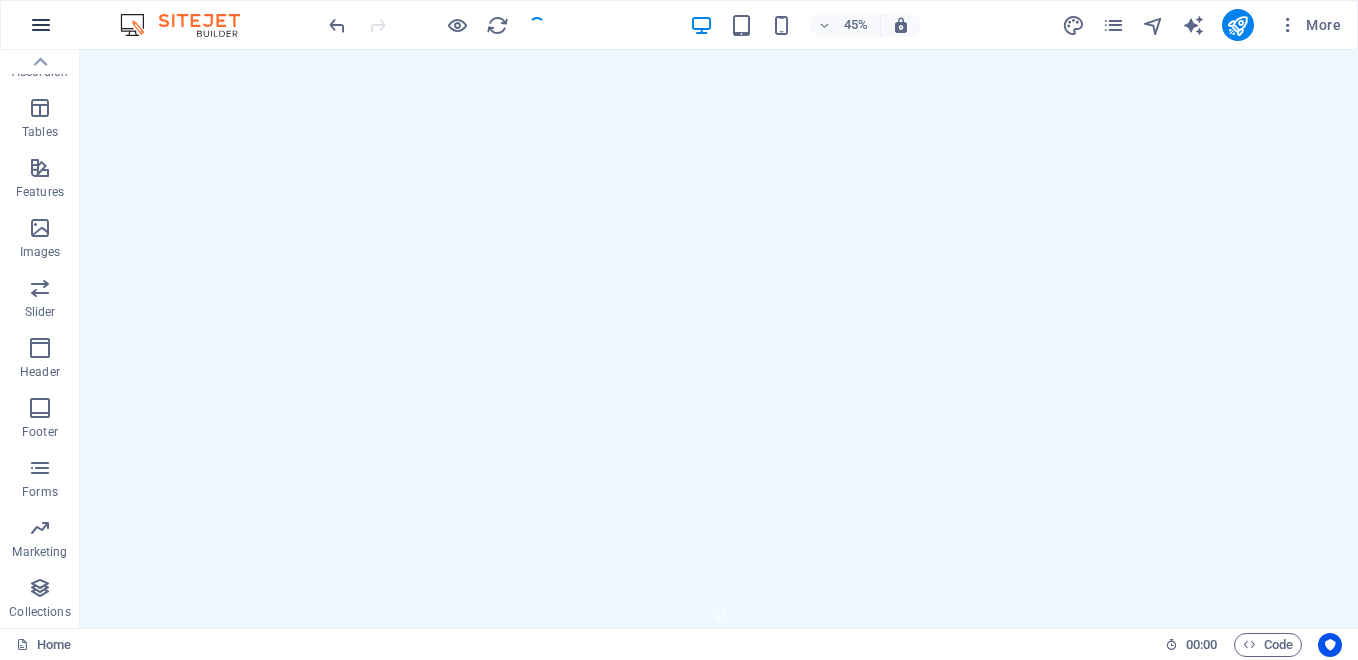 click at bounding box center (41, 25) 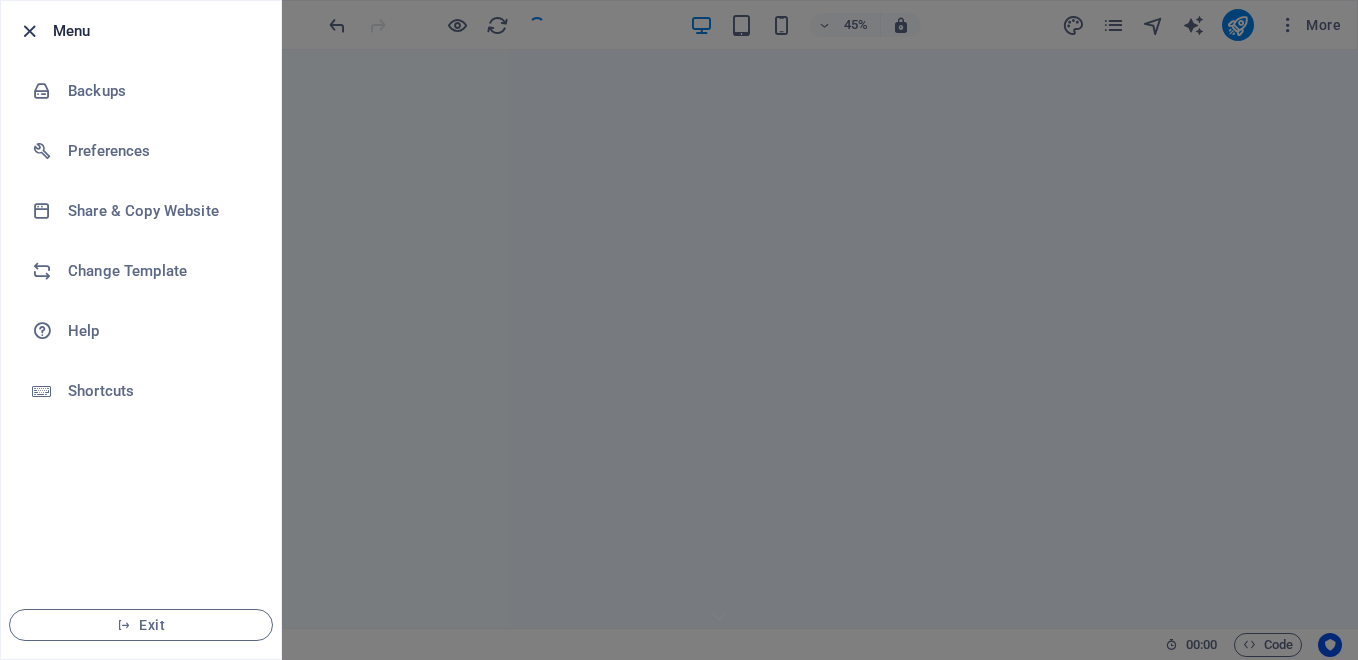 click at bounding box center (29, 31) 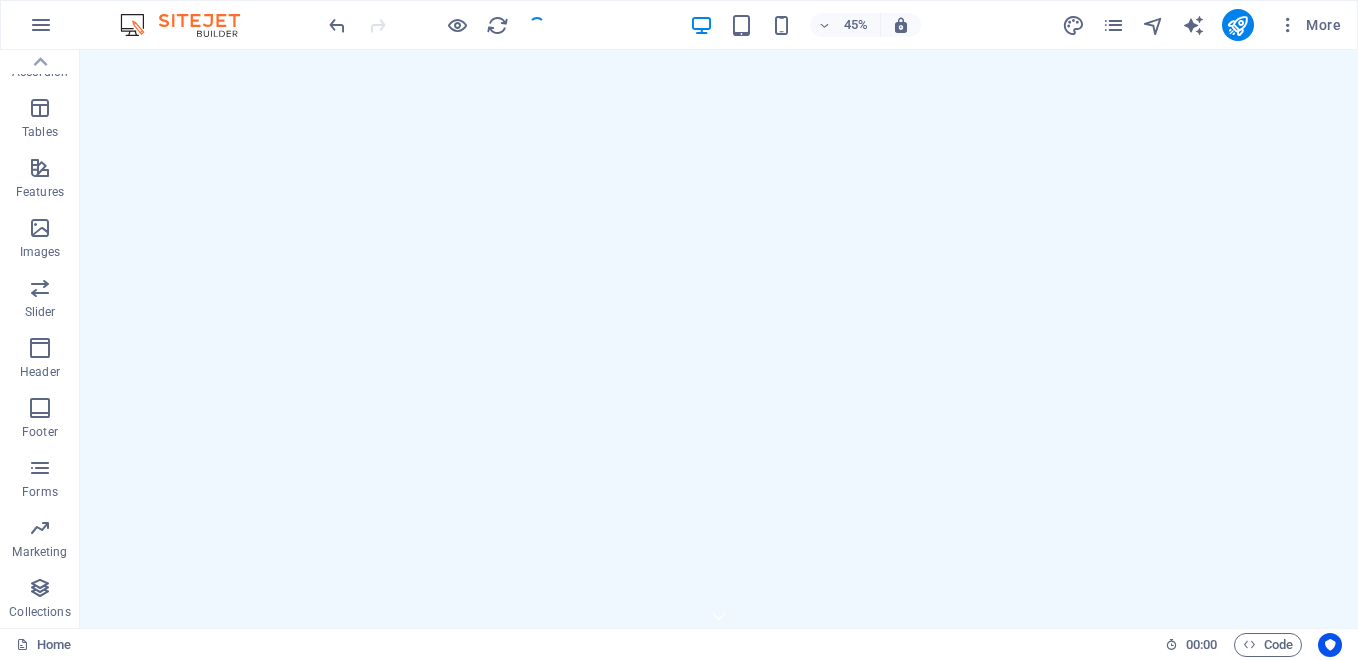click at bounding box center (437, 25) 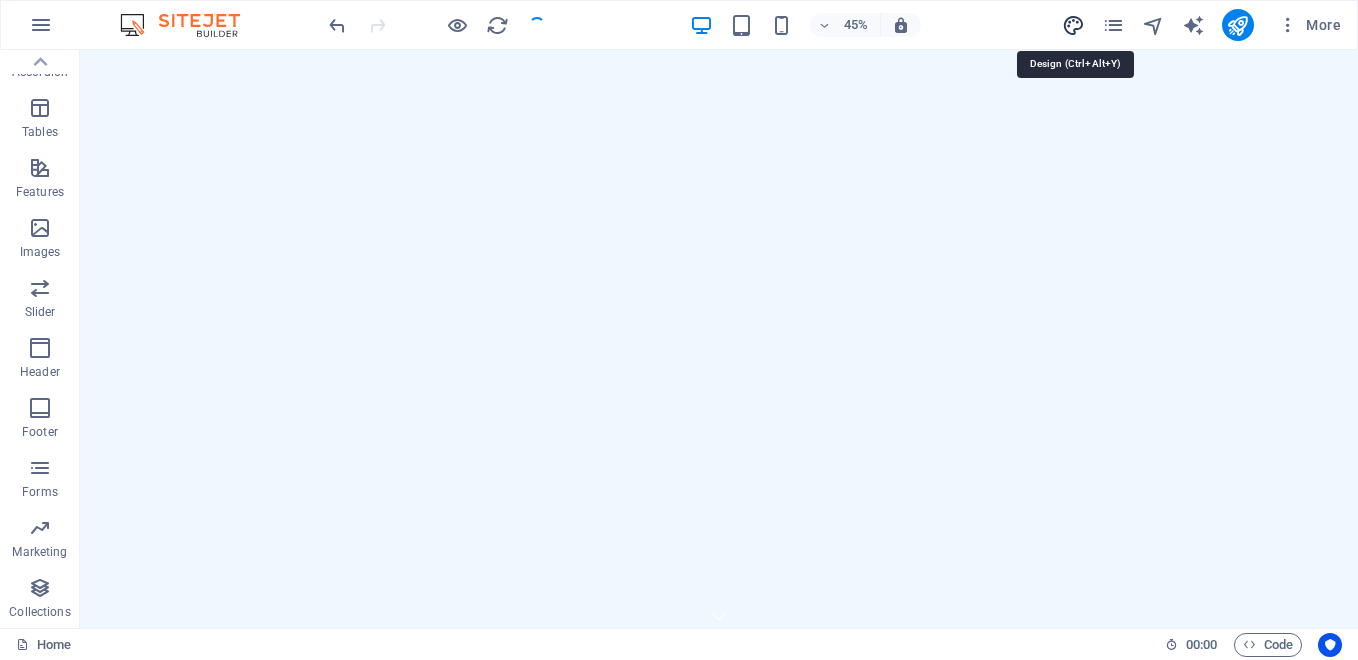 click at bounding box center [1073, 25] 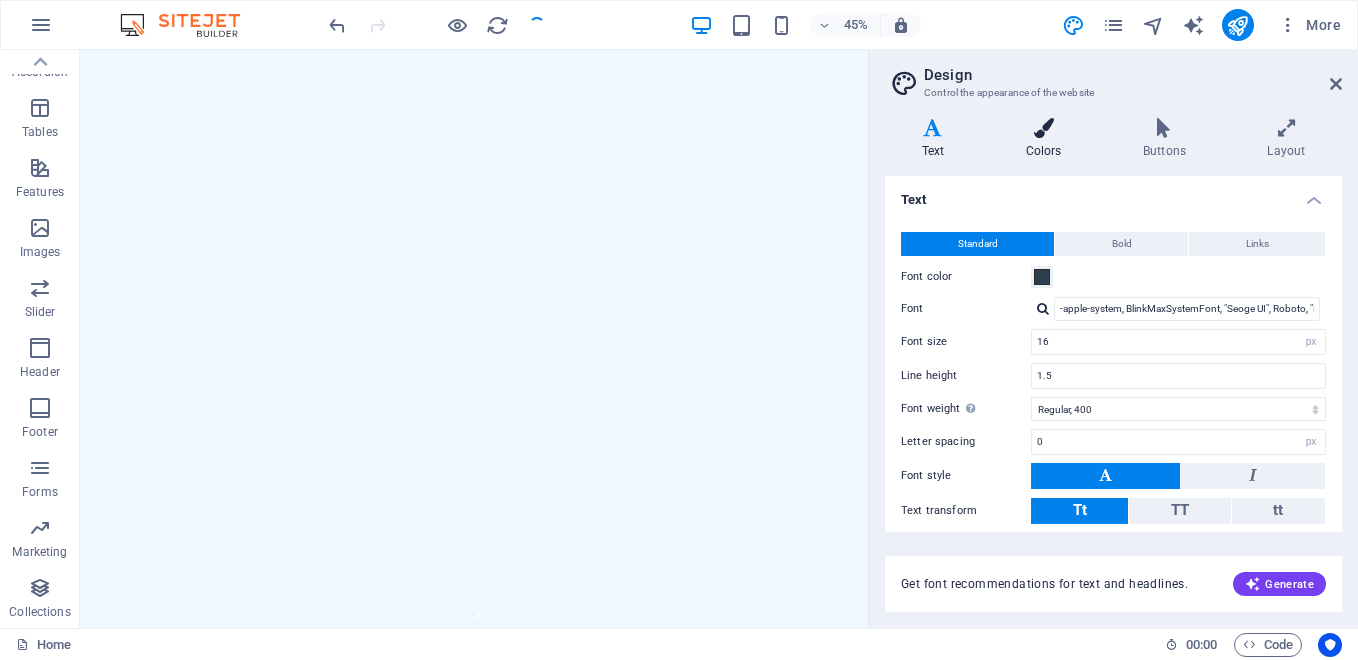 click on "Colors" at bounding box center (1047, 139) 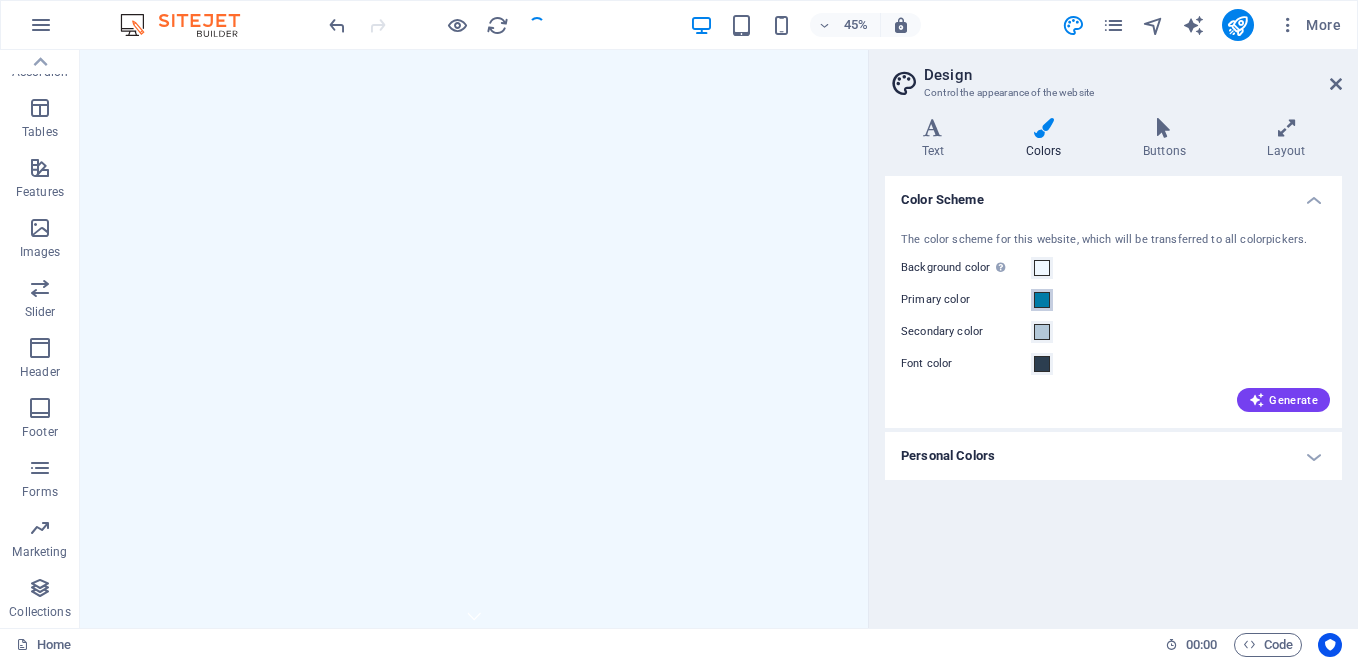 click at bounding box center [1042, 300] 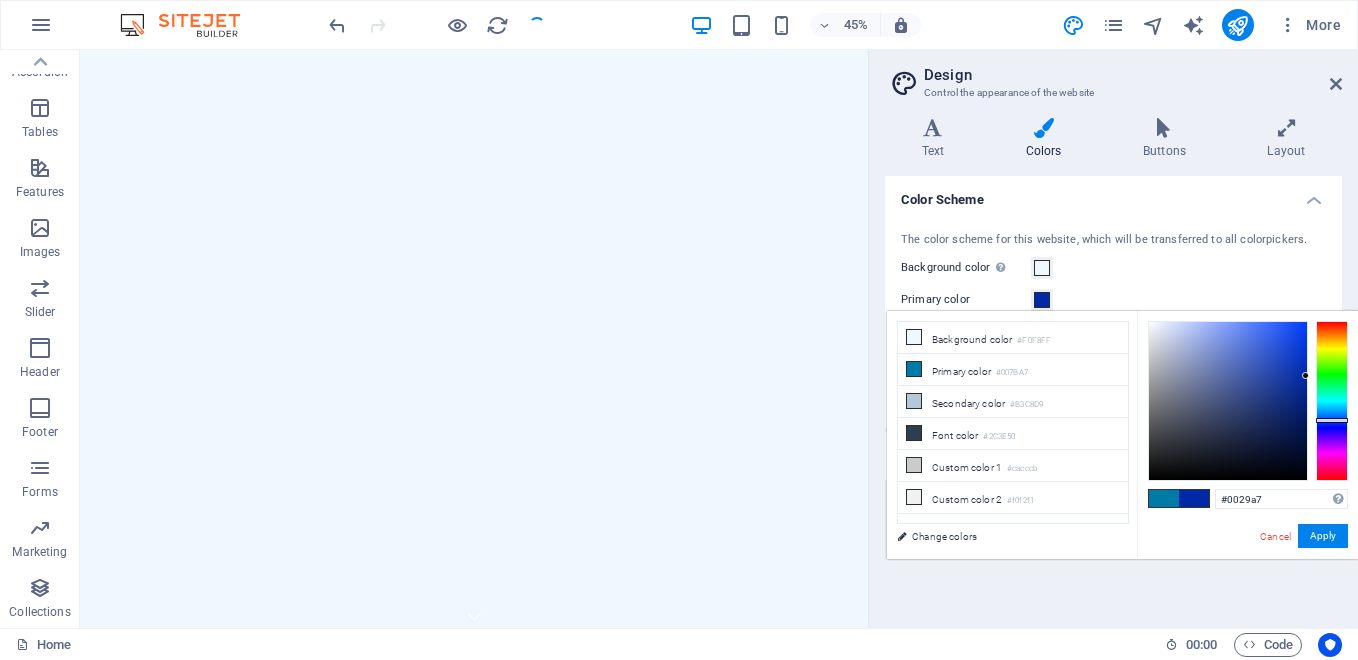 click at bounding box center (1332, 401) 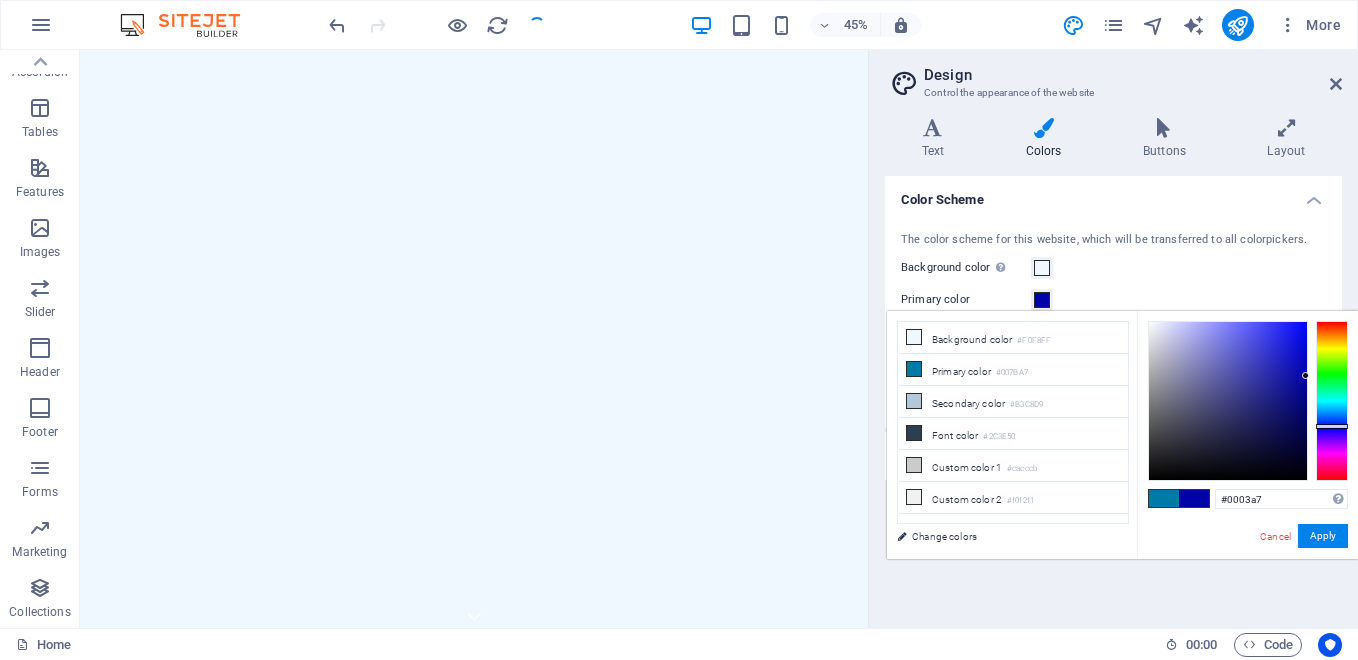click at bounding box center (1332, 401) 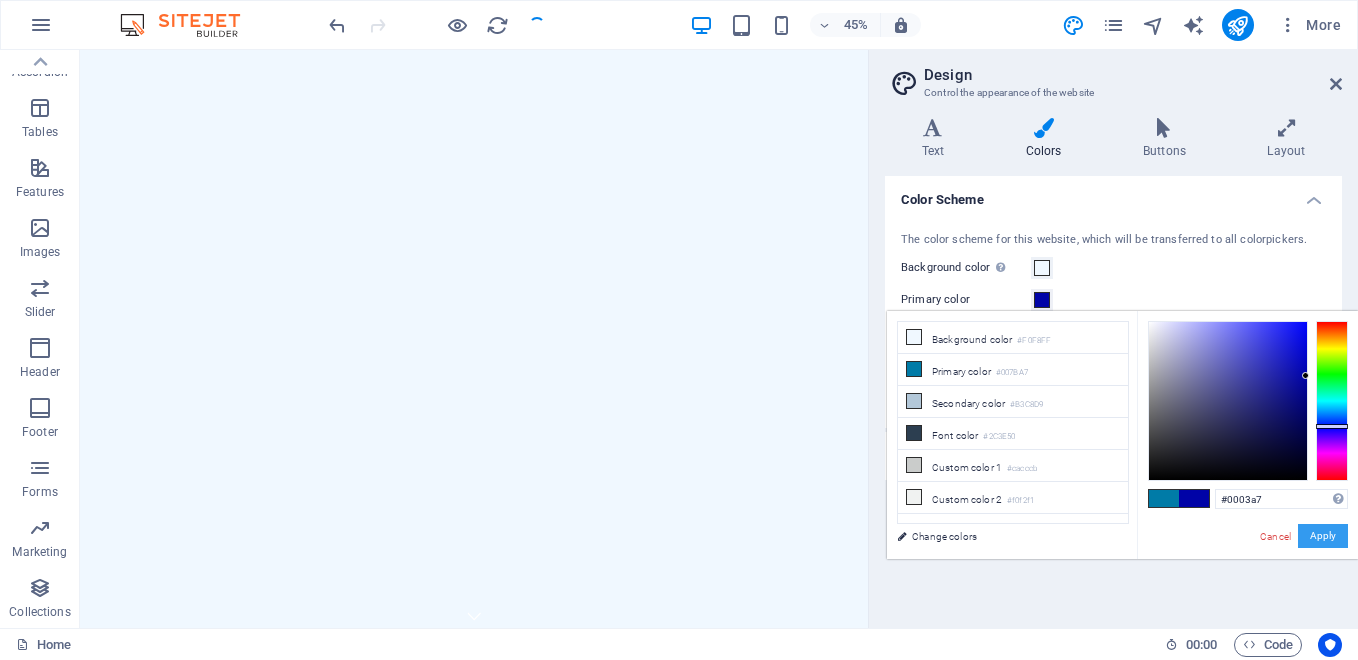 click on "Apply" at bounding box center [1323, 536] 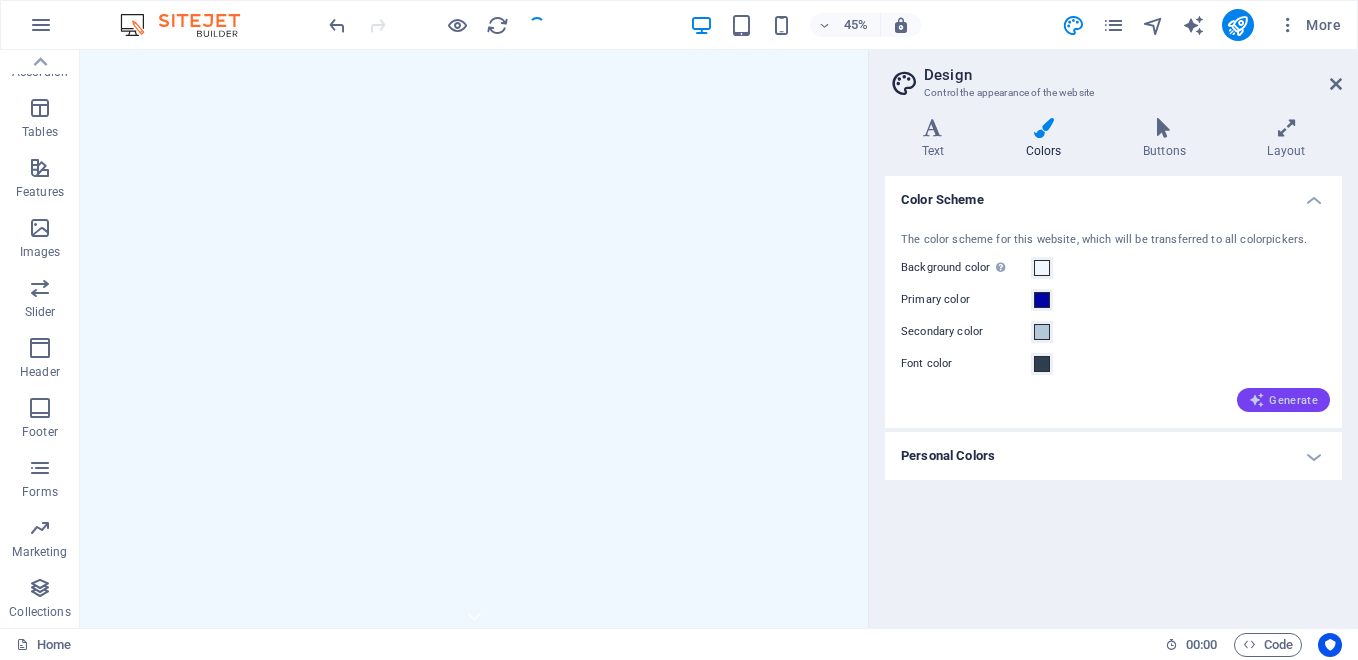 click on "Generate" at bounding box center [1283, 400] 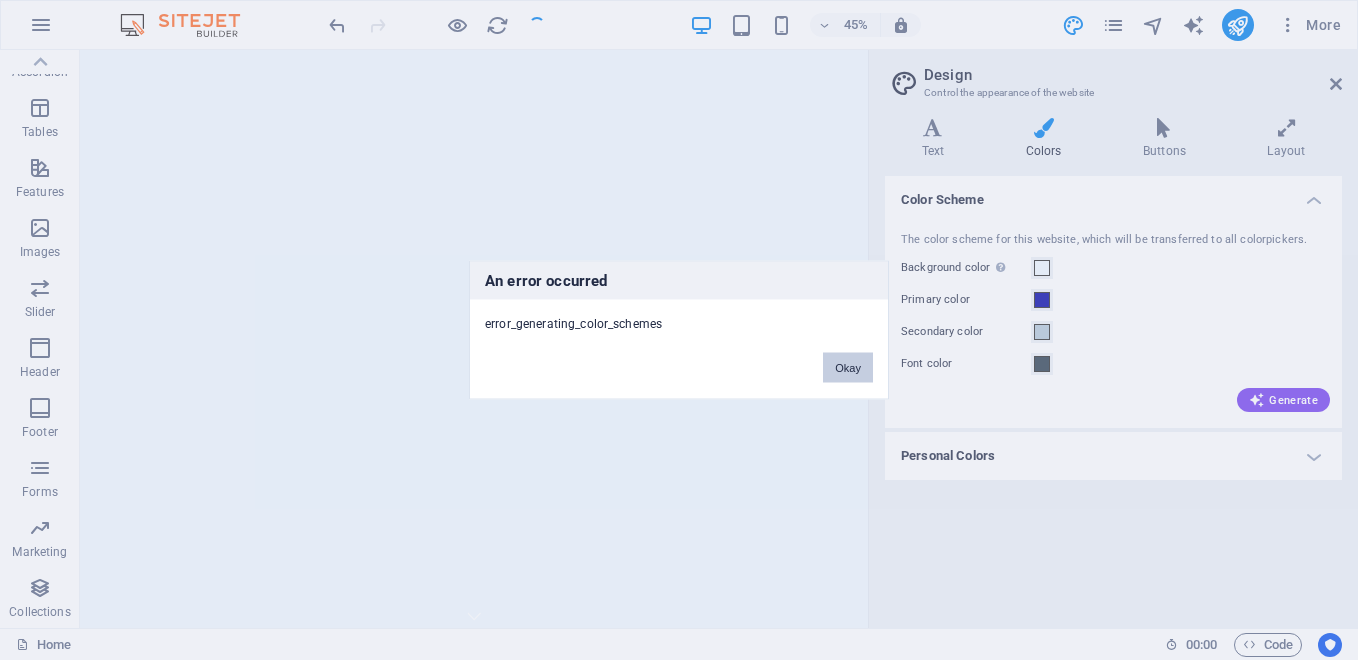 click on "Okay" at bounding box center (848, 368) 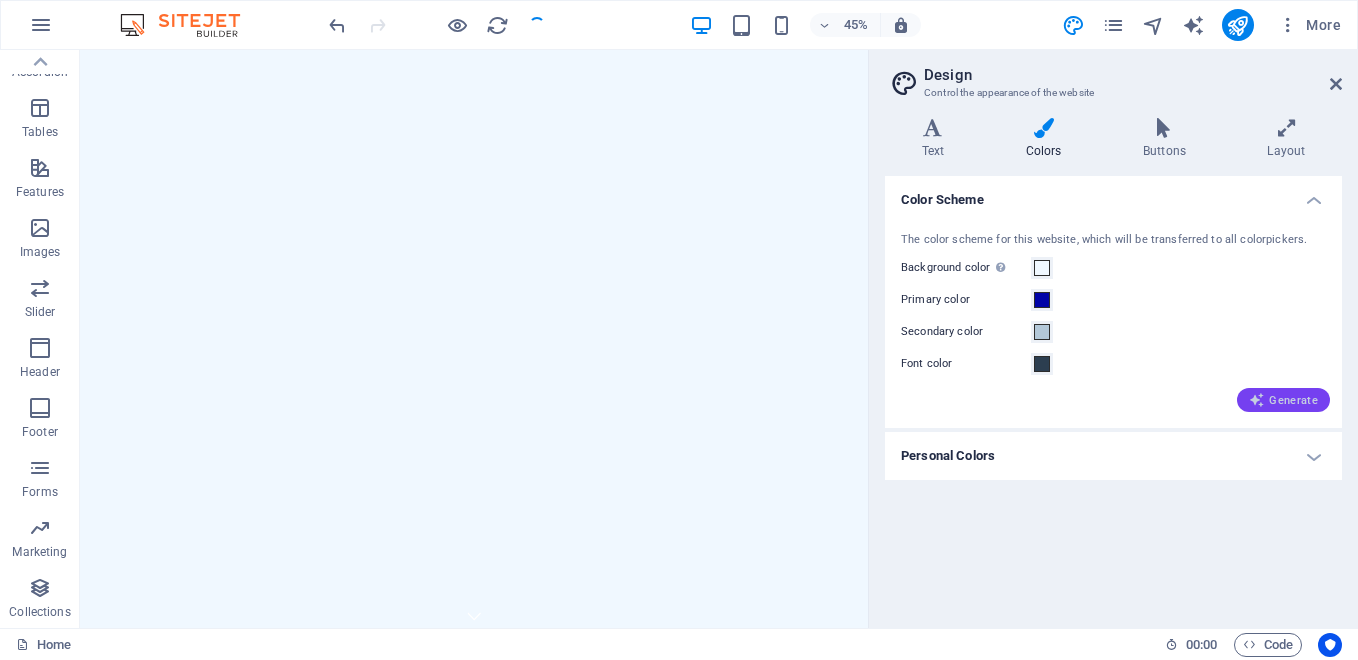 click on "Generate" at bounding box center (1283, 400) 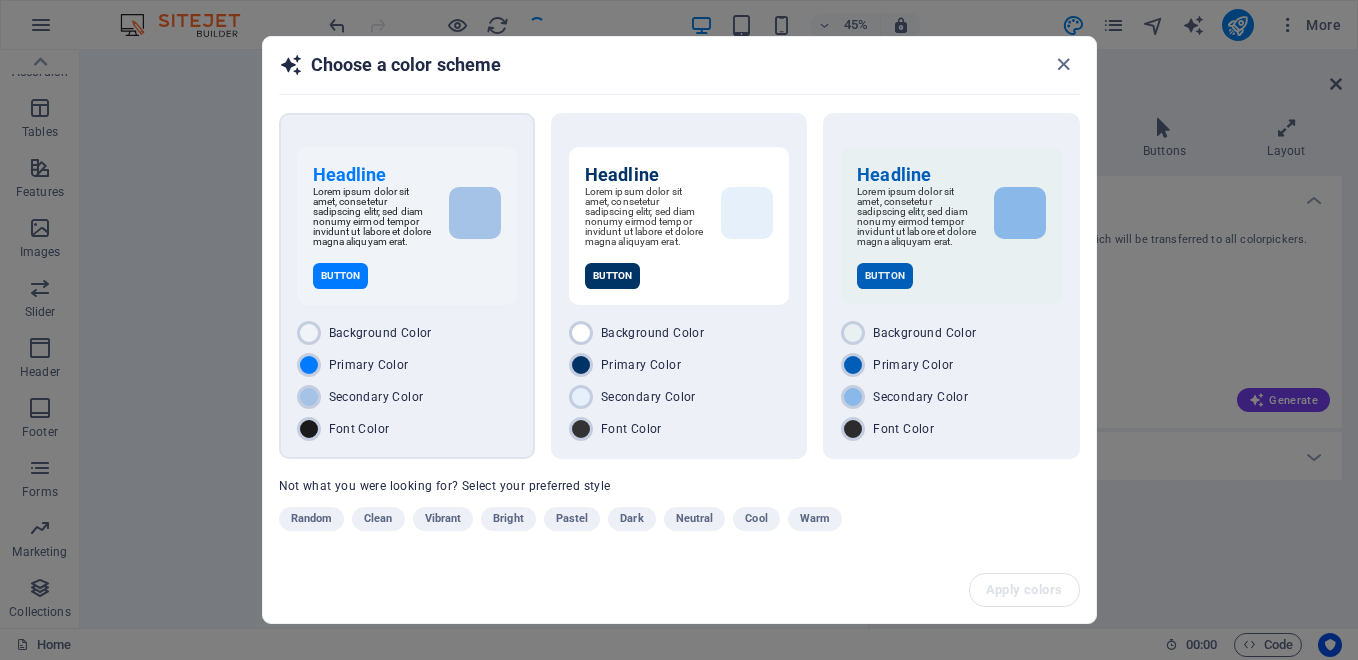 click on "Headline Lorem ipsum dolor sit amet, consetetur sadipscing elitr, sed diam nonumy eirmod tempor invidunt ut labore et dolore magna aliquyam erat. Button" at bounding box center [407, 226] 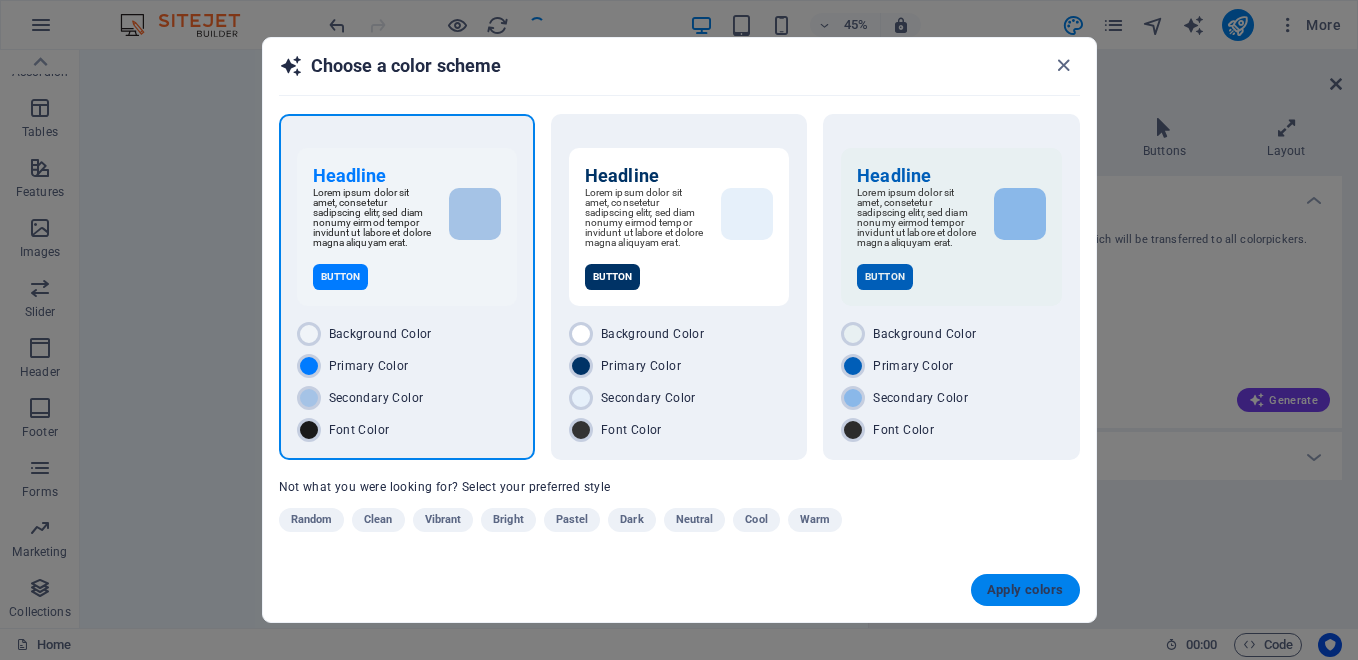 click on "Apply colors" at bounding box center (1025, 590) 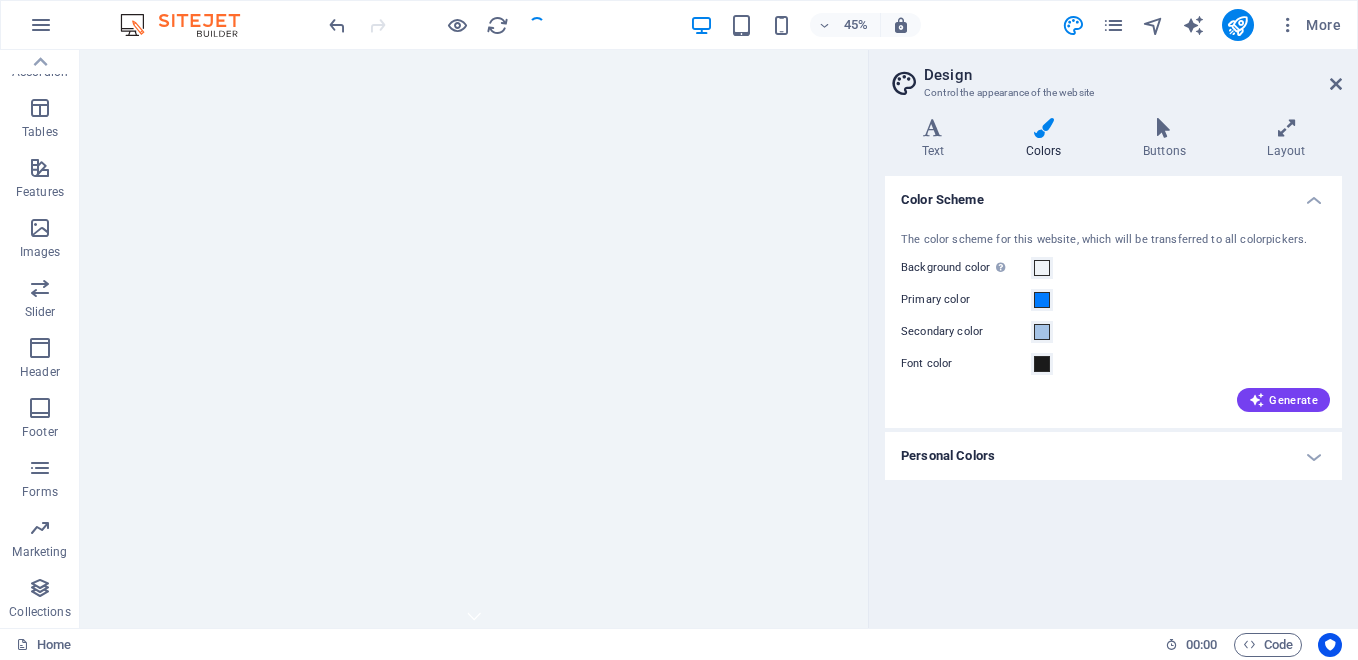click on "Color Scheme The color scheme for this website, which will be transferred to all colorpickers. Background color Only visible if it is not covered by other backgrounds. Primary color Secondary color Font color Generate Personal Colors Custom color 1 Custom color 2 Custom color 3 Custom color 4 Custom color 5" at bounding box center [1113, 394] 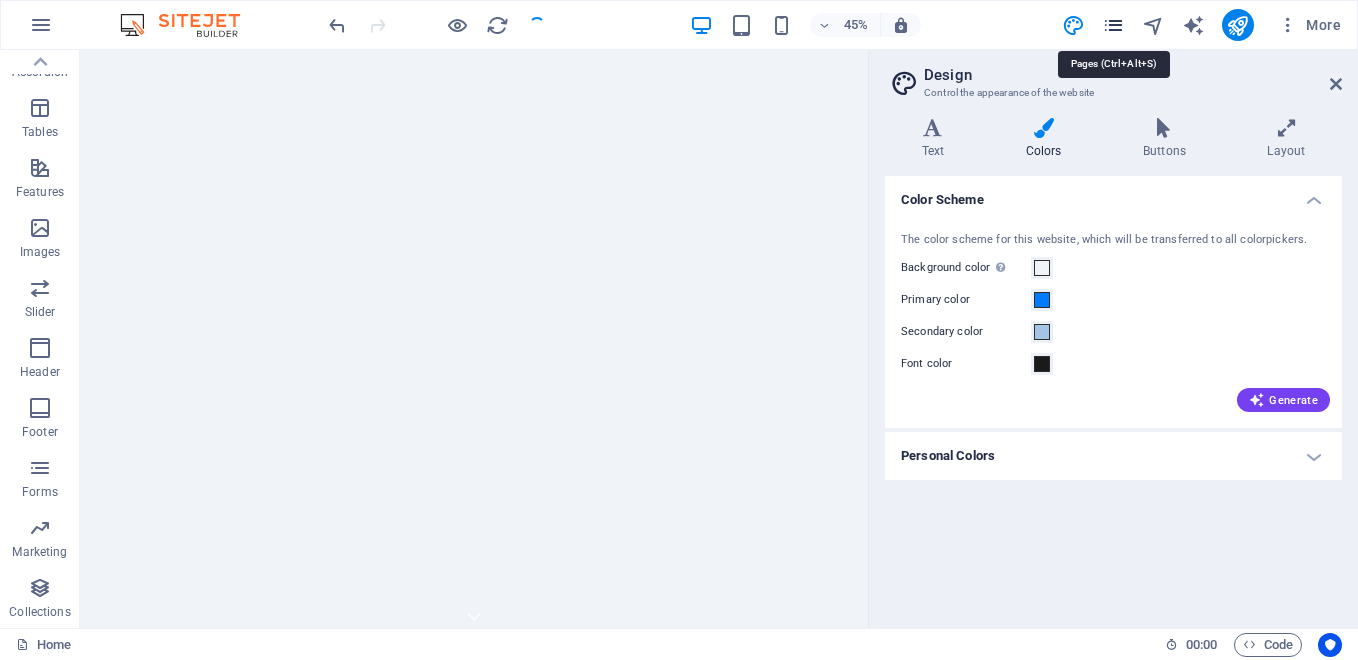 click at bounding box center (1113, 25) 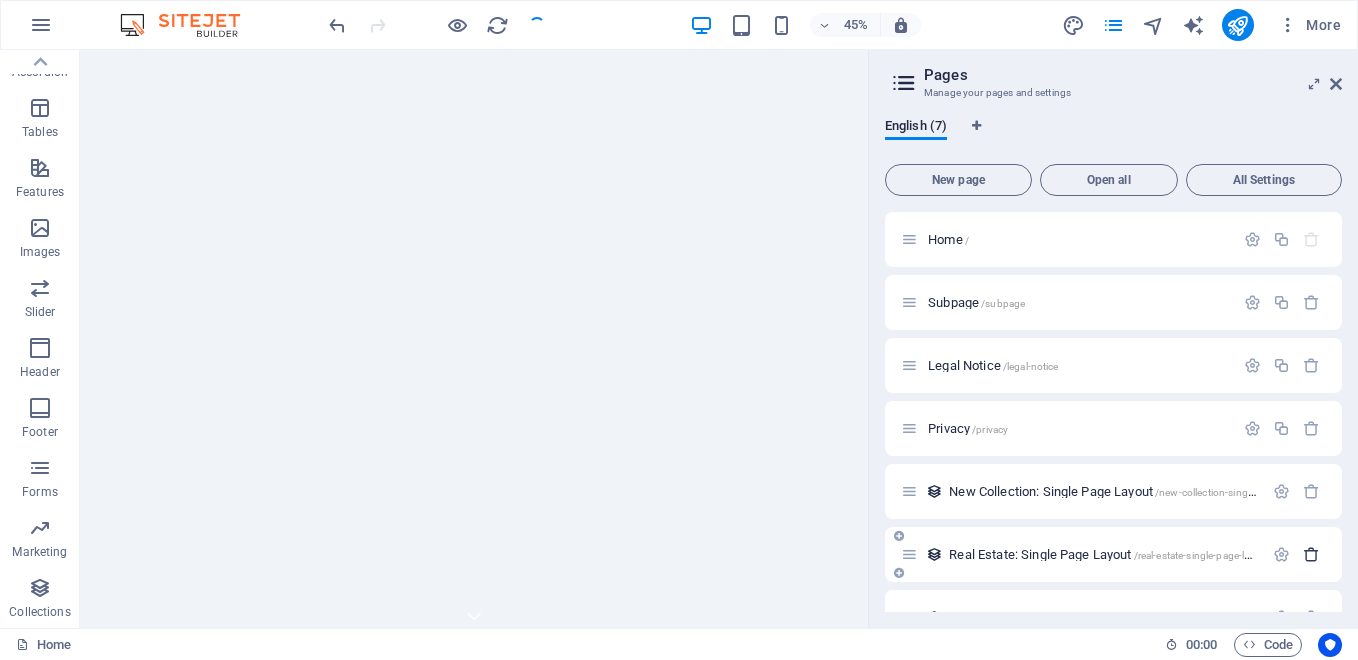 click at bounding box center (1311, 554) 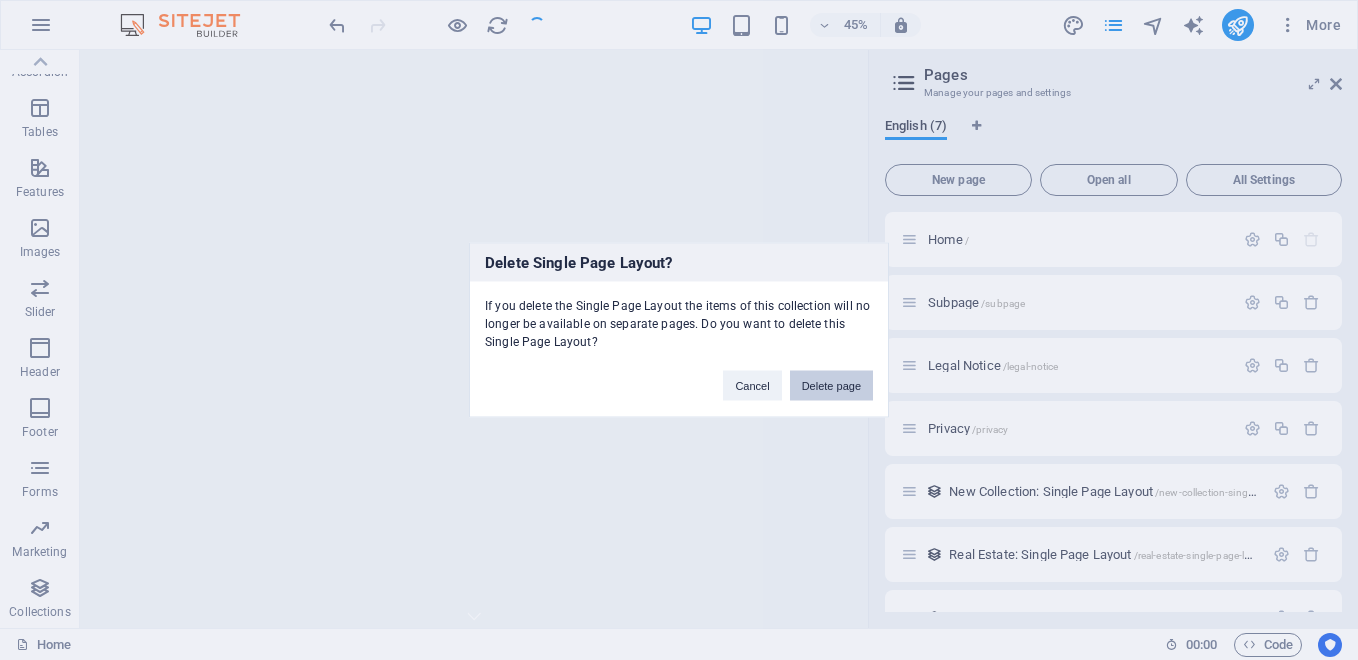 click on "Delete page" at bounding box center (831, 386) 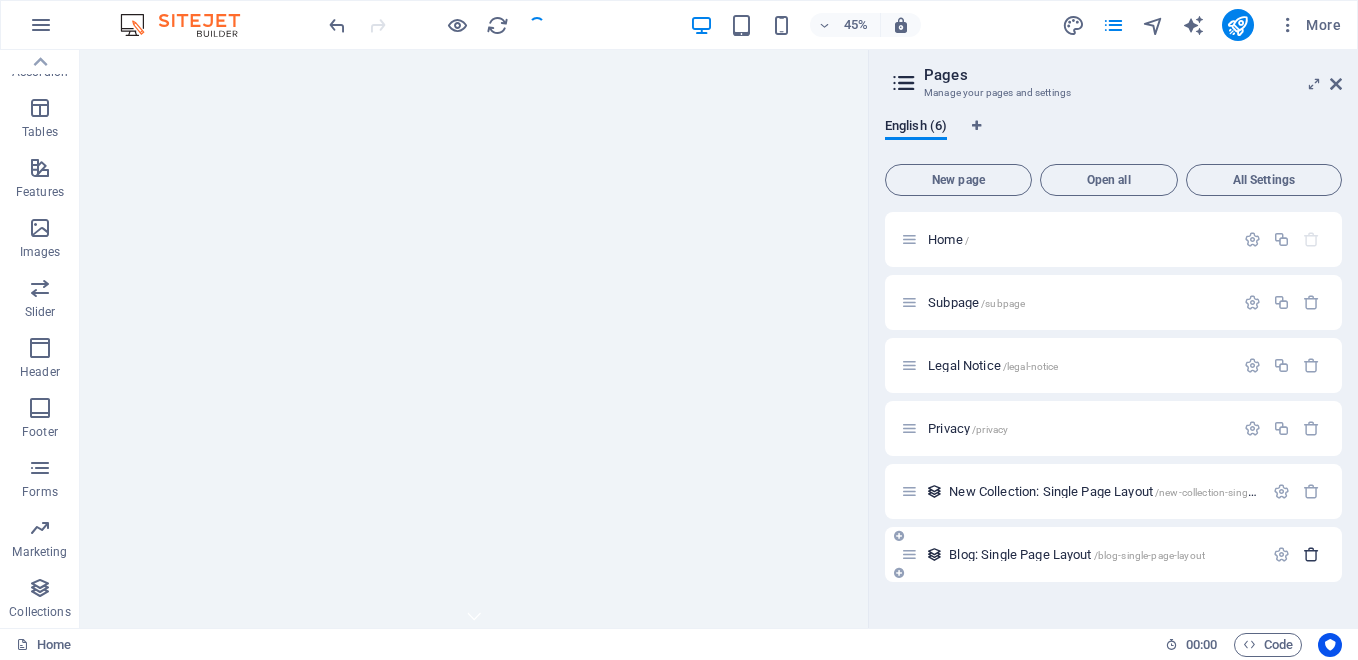 click at bounding box center [1311, 554] 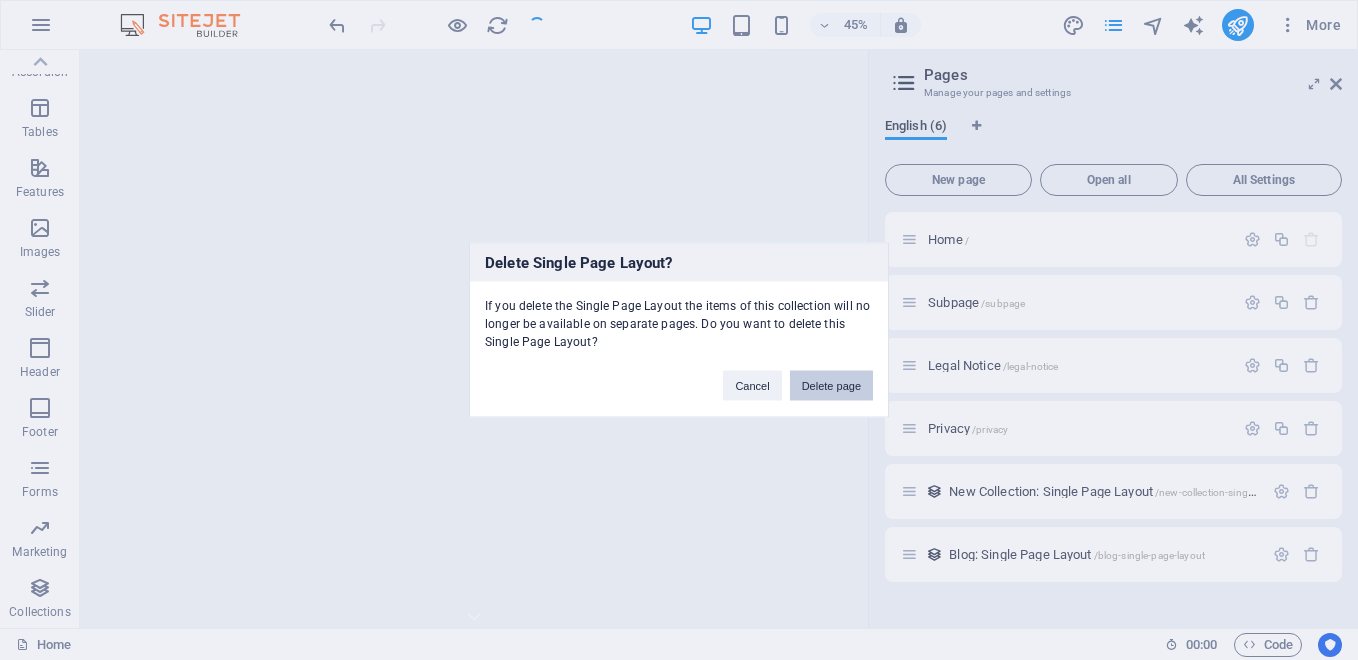 click on "Delete page" at bounding box center [831, 386] 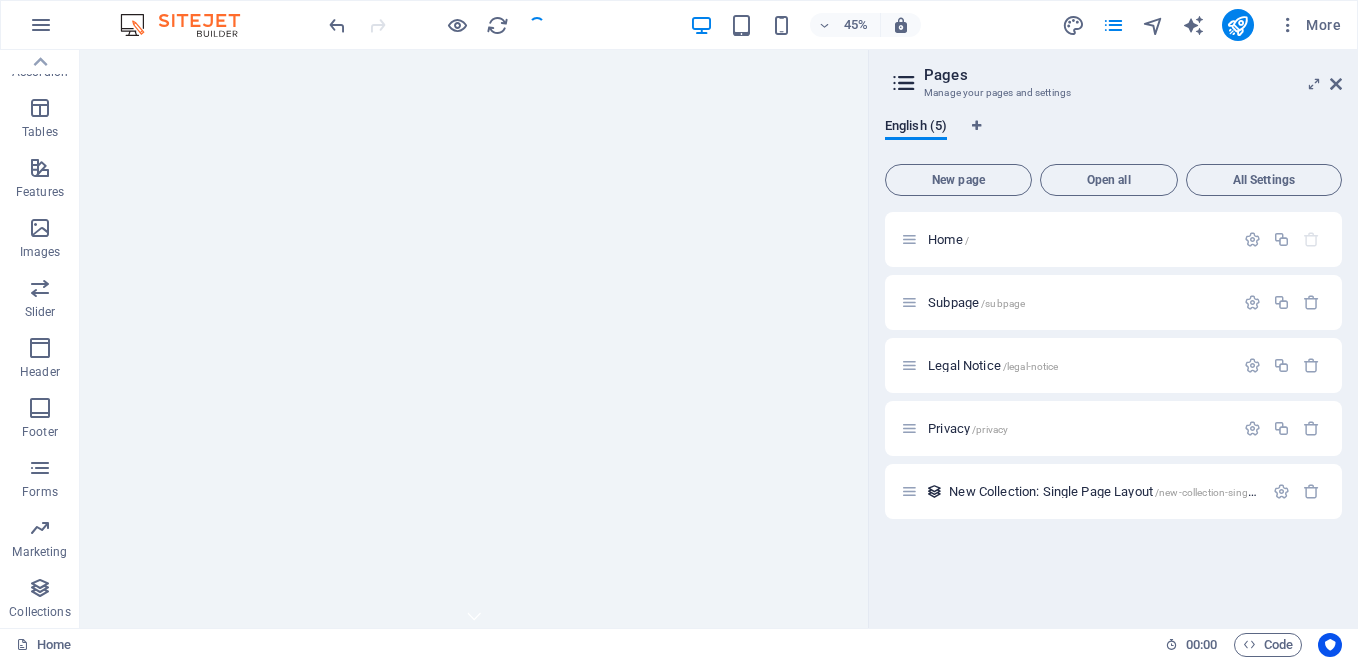 click at bounding box center (437, 25) 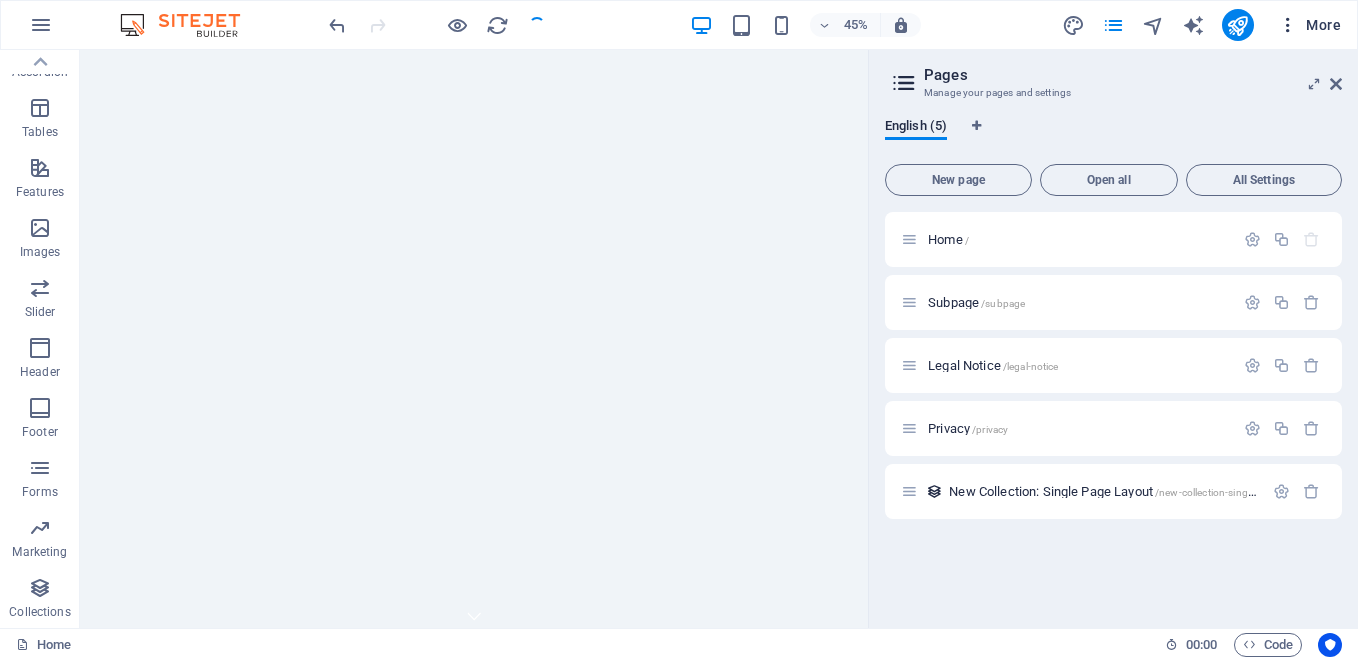 click at bounding box center [1288, 25] 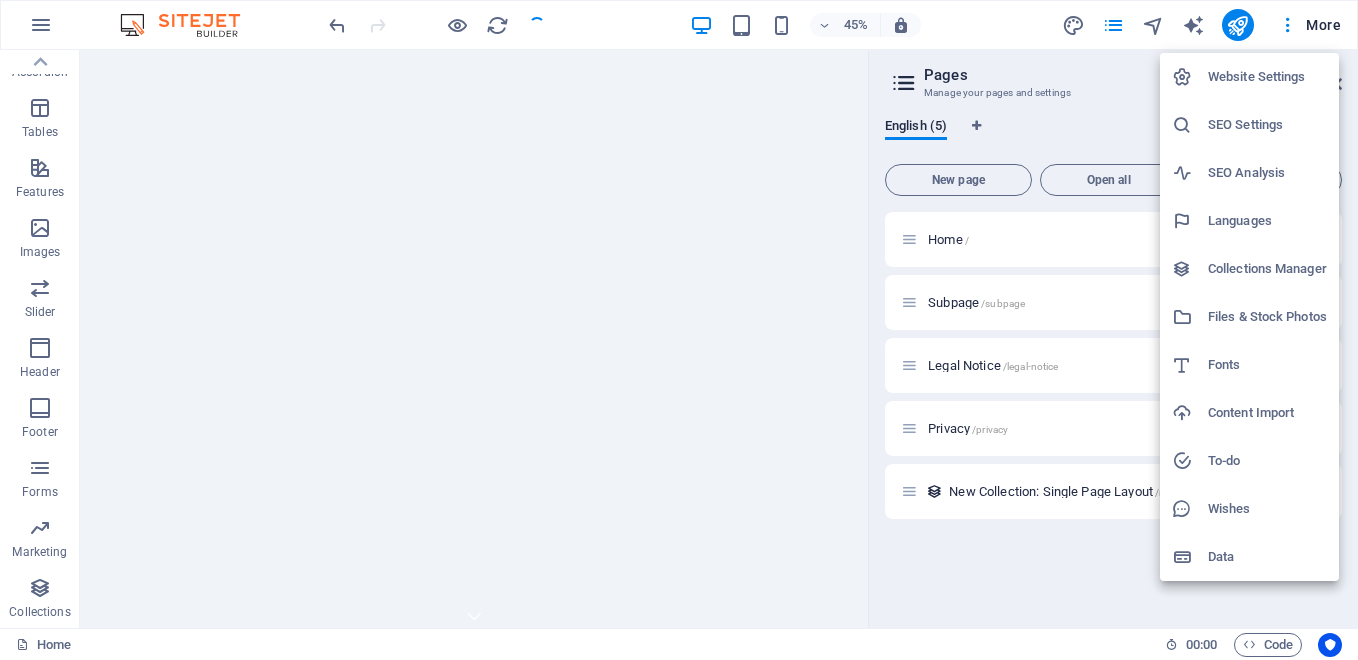 click at bounding box center [679, 330] 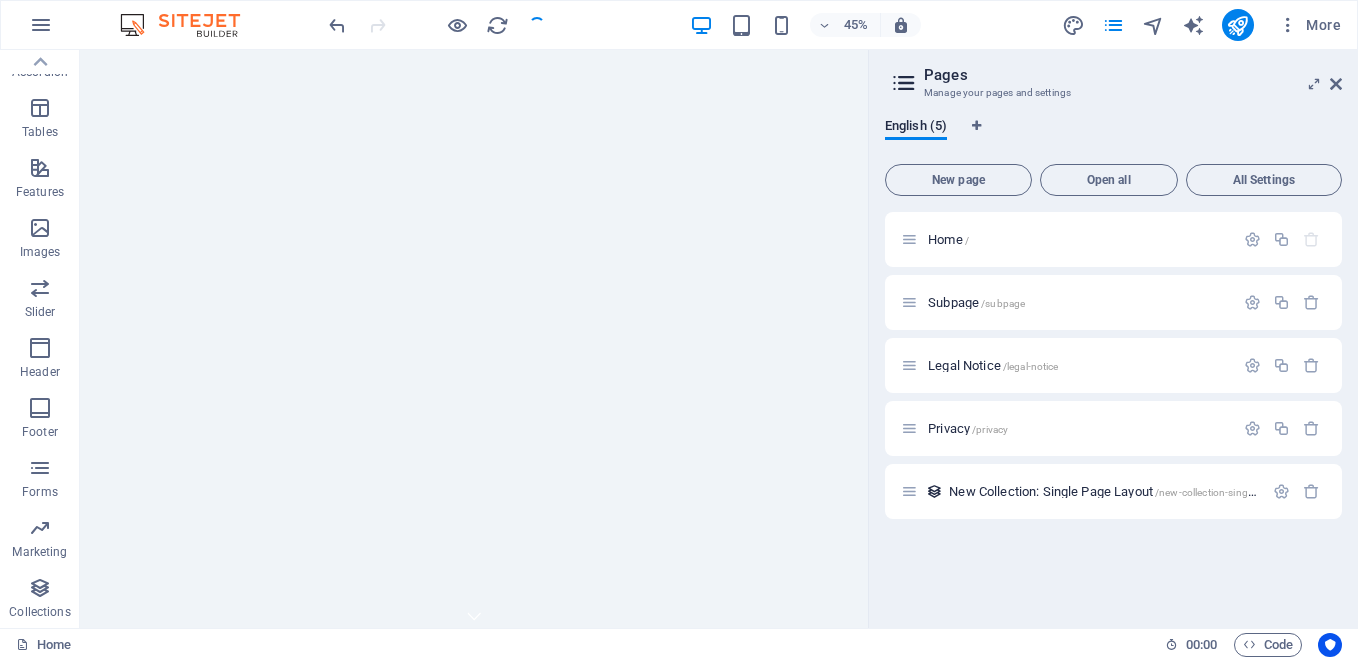 click on "More" at bounding box center (1309, 25) 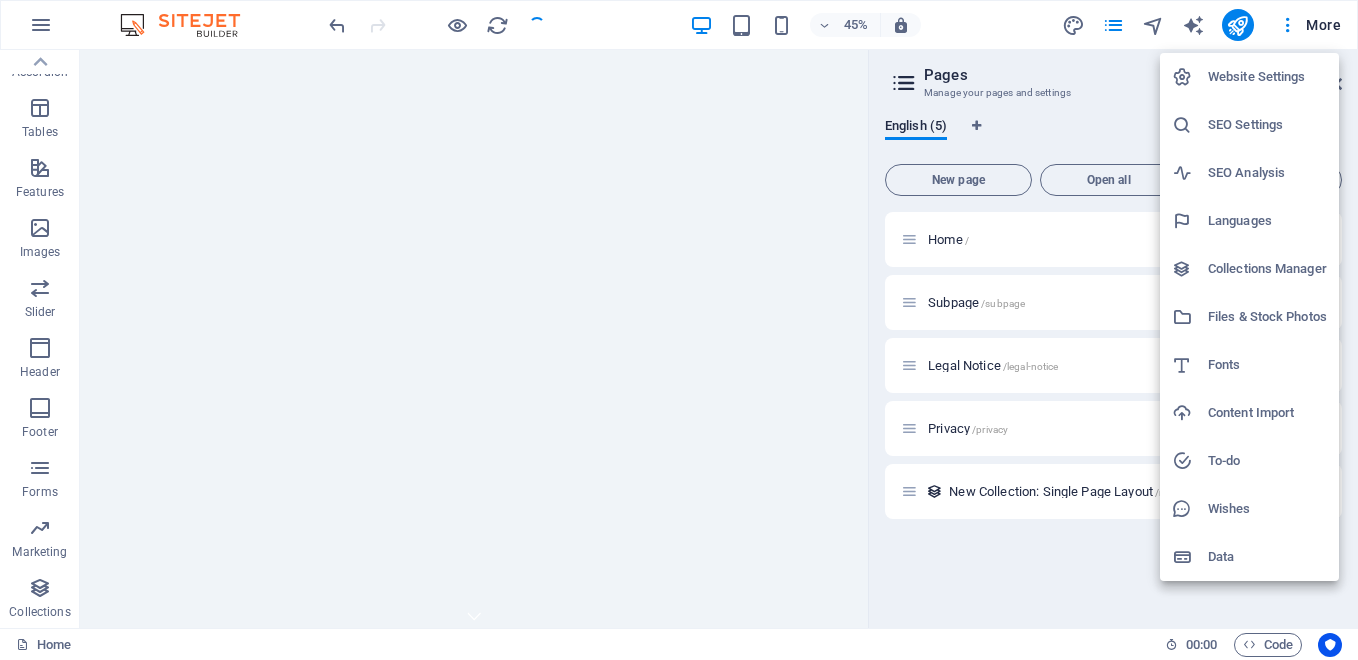 click at bounding box center (679, 330) 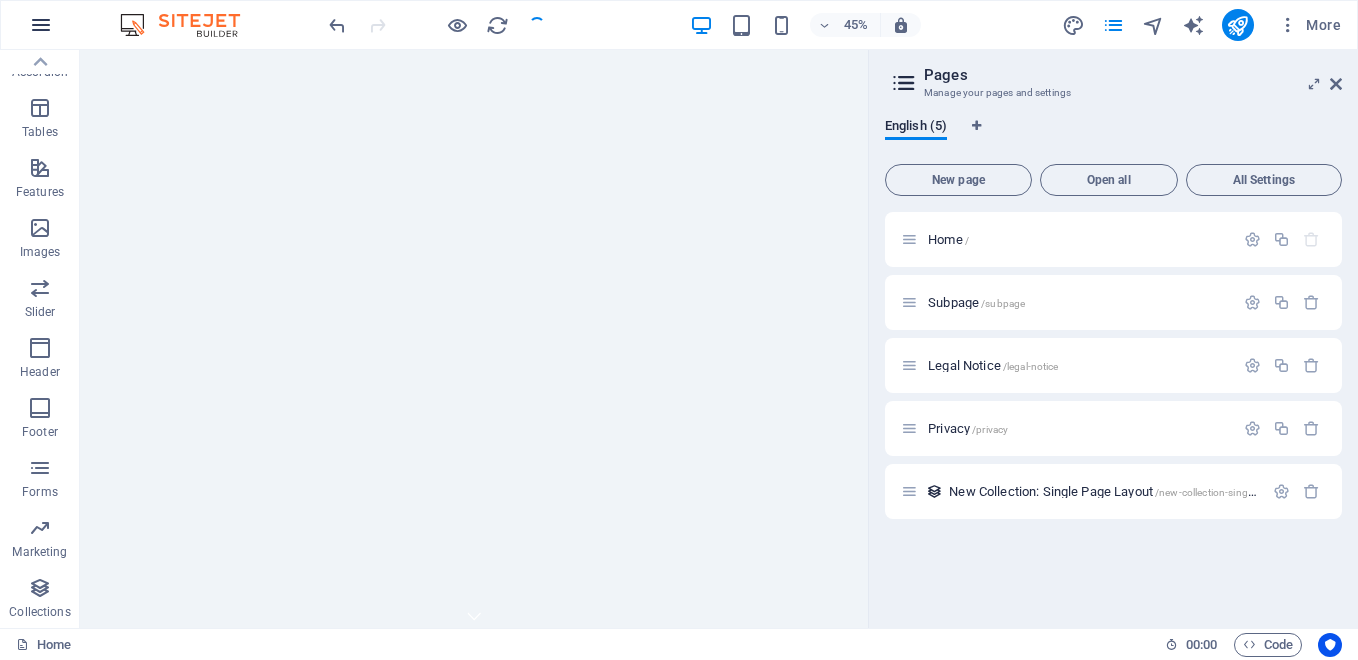 click at bounding box center [41, 25] 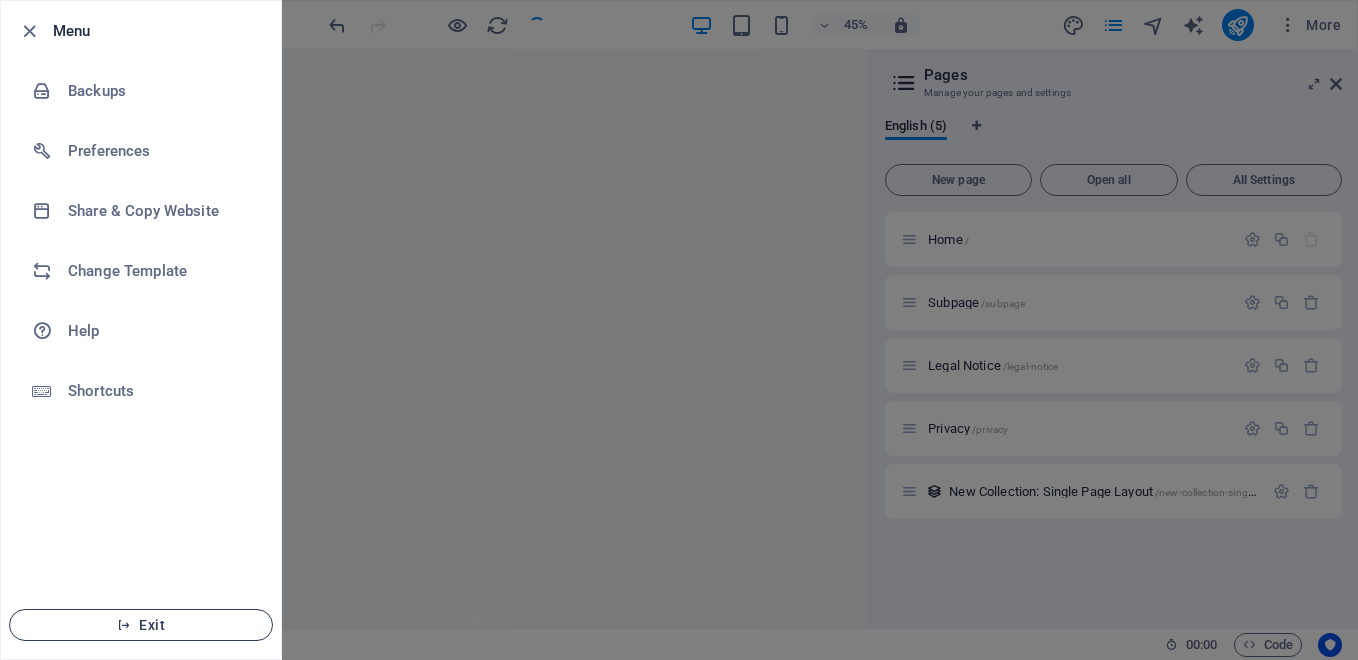 click on "Exit" at bounding box center [141, 625] 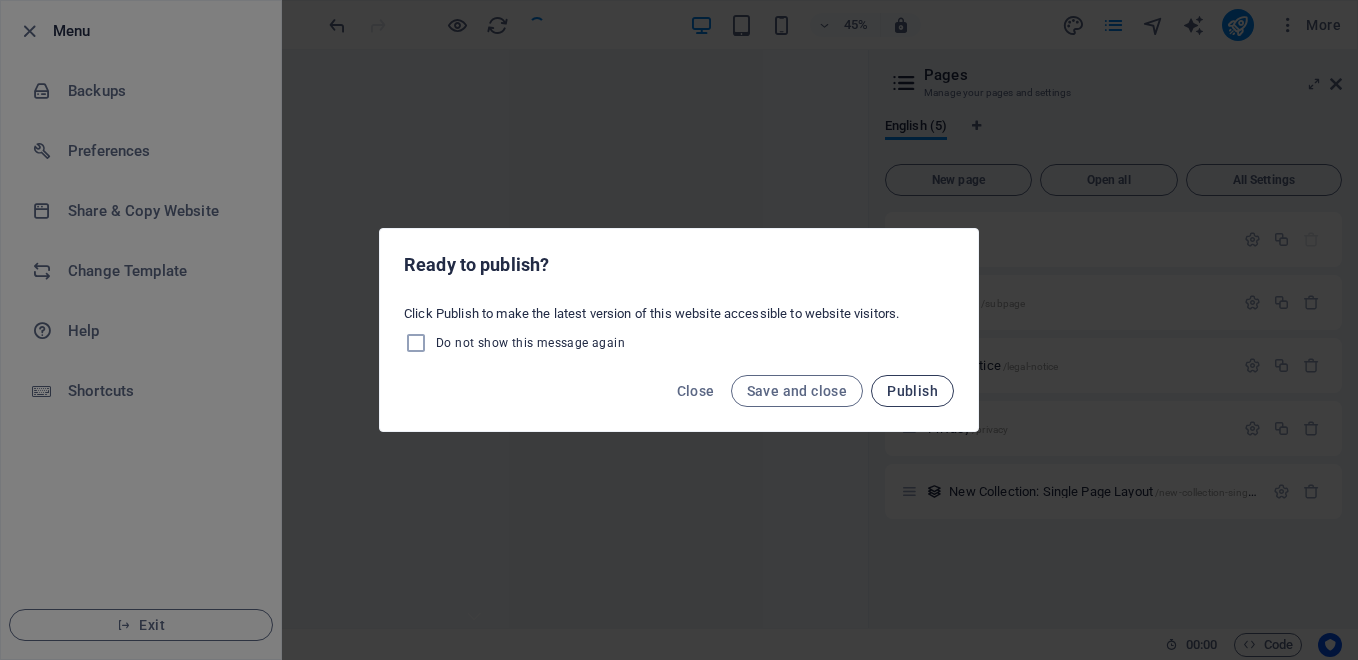 click on "Publish" at bounding box center [912, 391] 